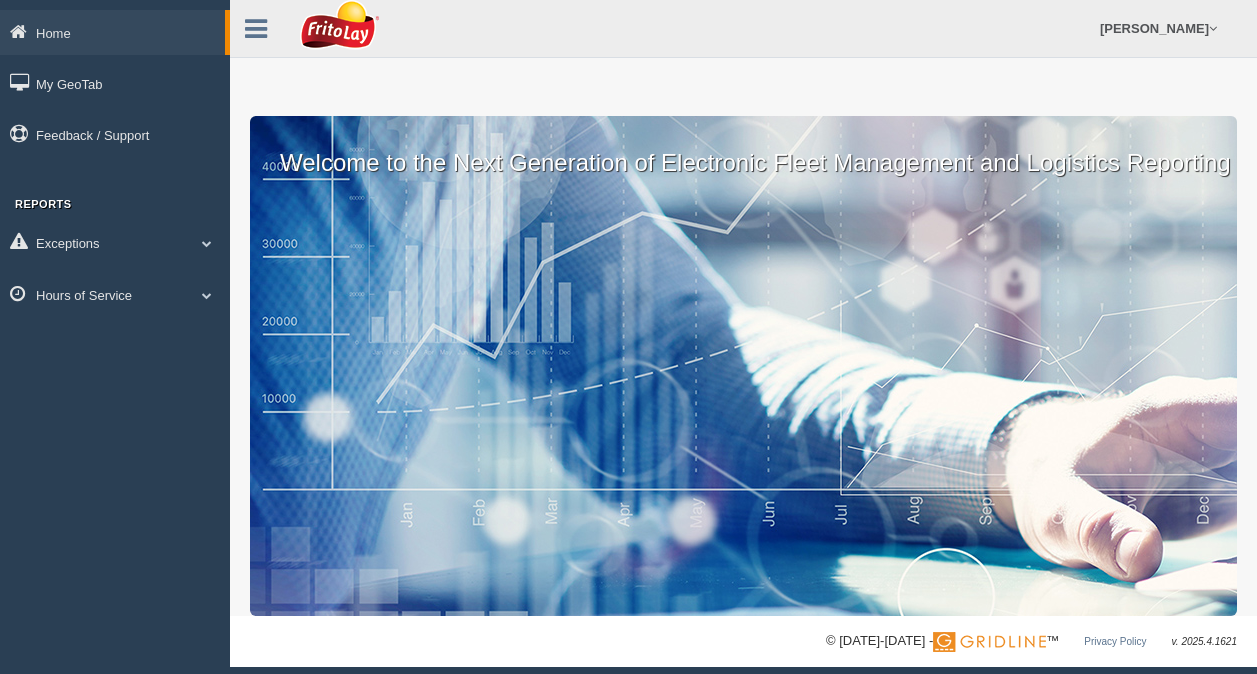 scroll, scrollTop: 0, scrollLeft: 0, axis: both 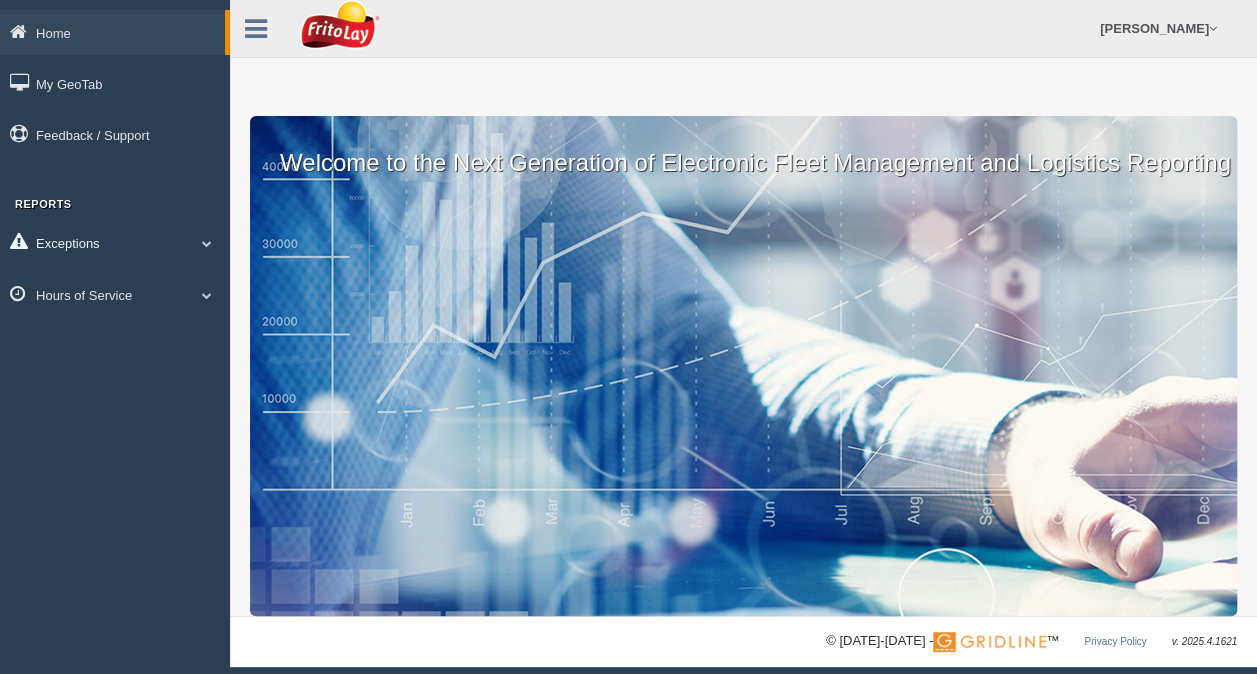 click at bounding box center [207, 243] 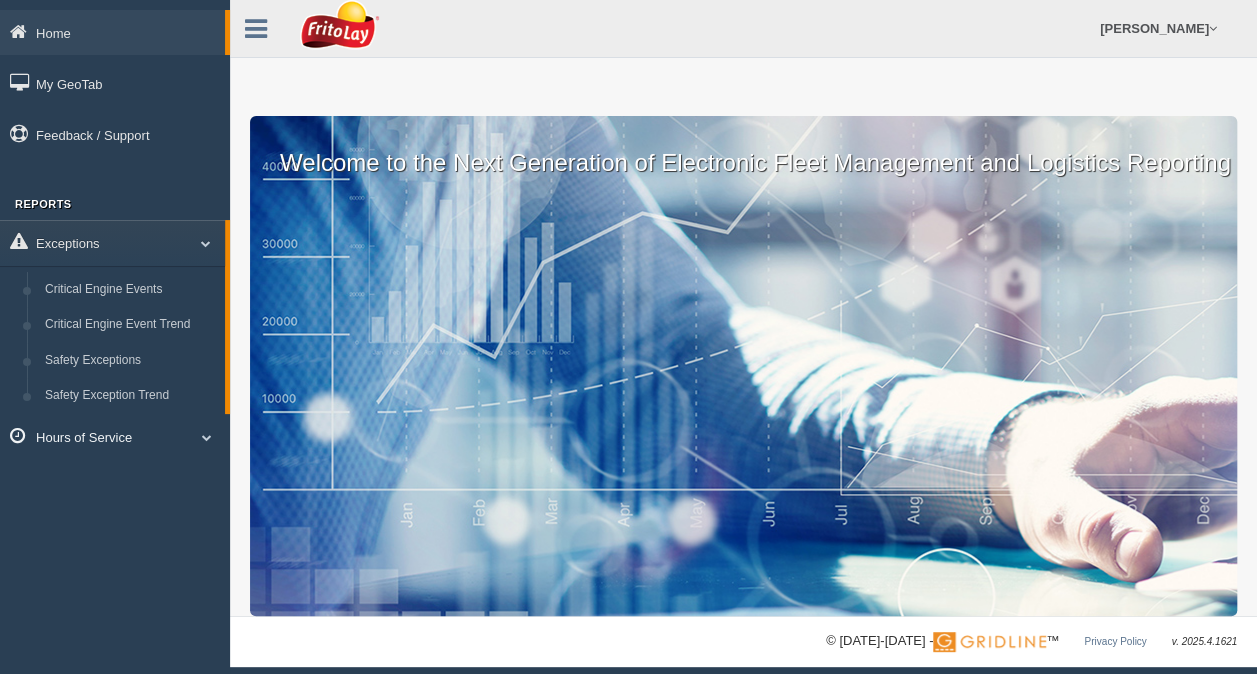 click at bounding box center (207, 437) 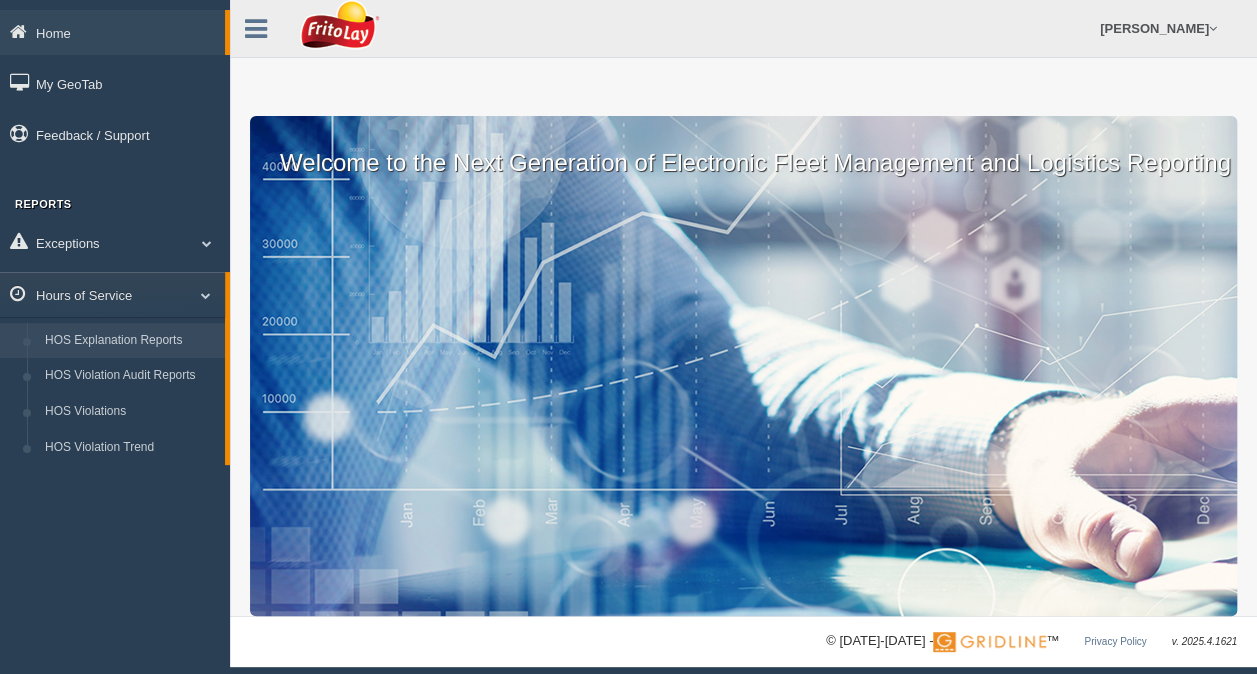 click on "HOS Explanation Reports" at bounding box center (130, 341) 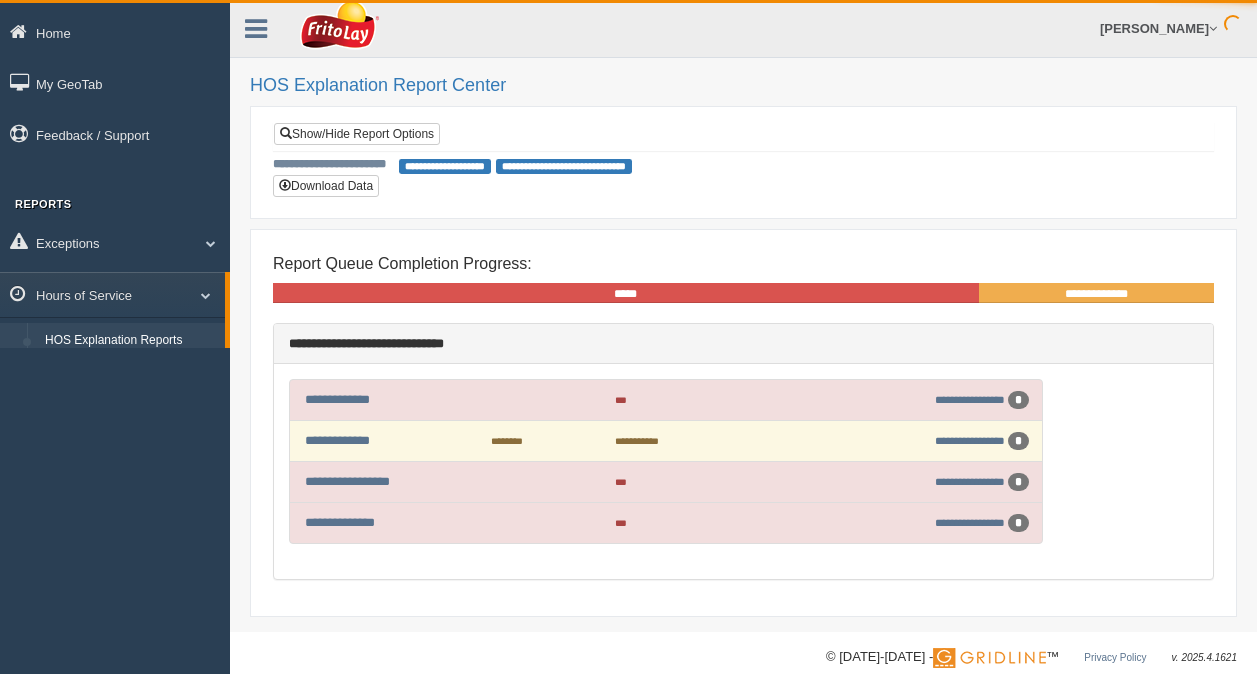 scroll, scrollTop: 0, scrollLeft: 0, axis: both 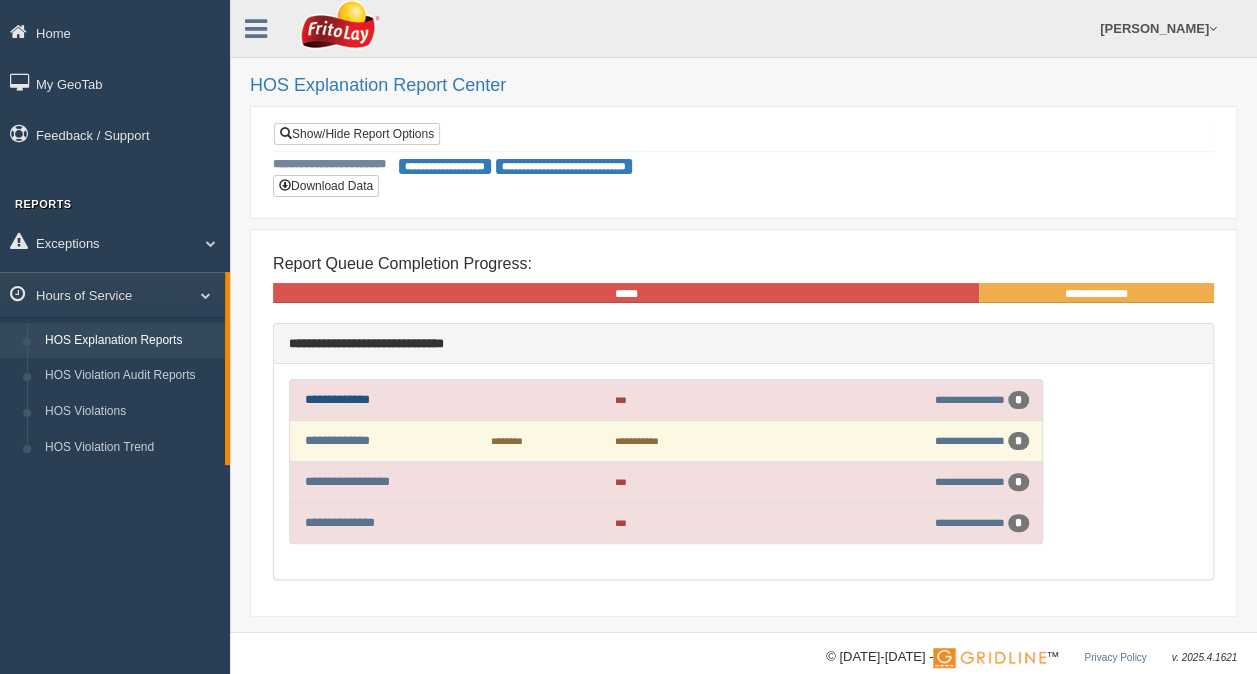 click on "**********" at bounding box center (337, 399) 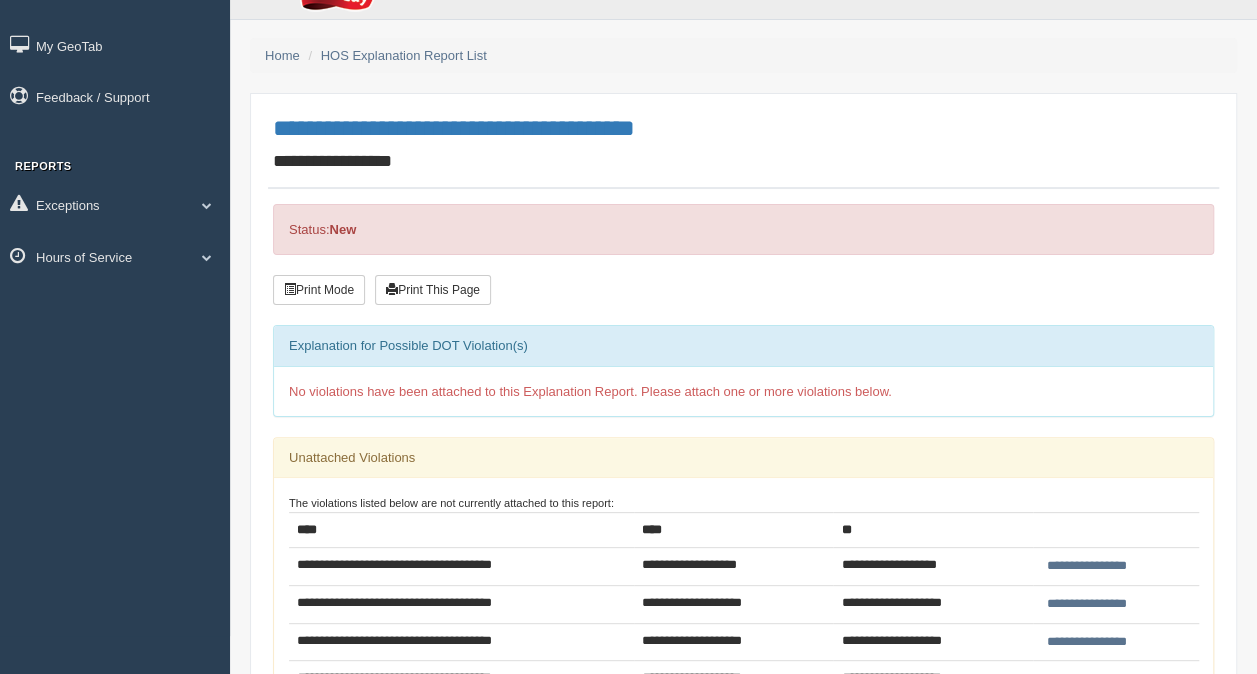scroll, scrollTop: 0, scrollLeft: 0, axis: both 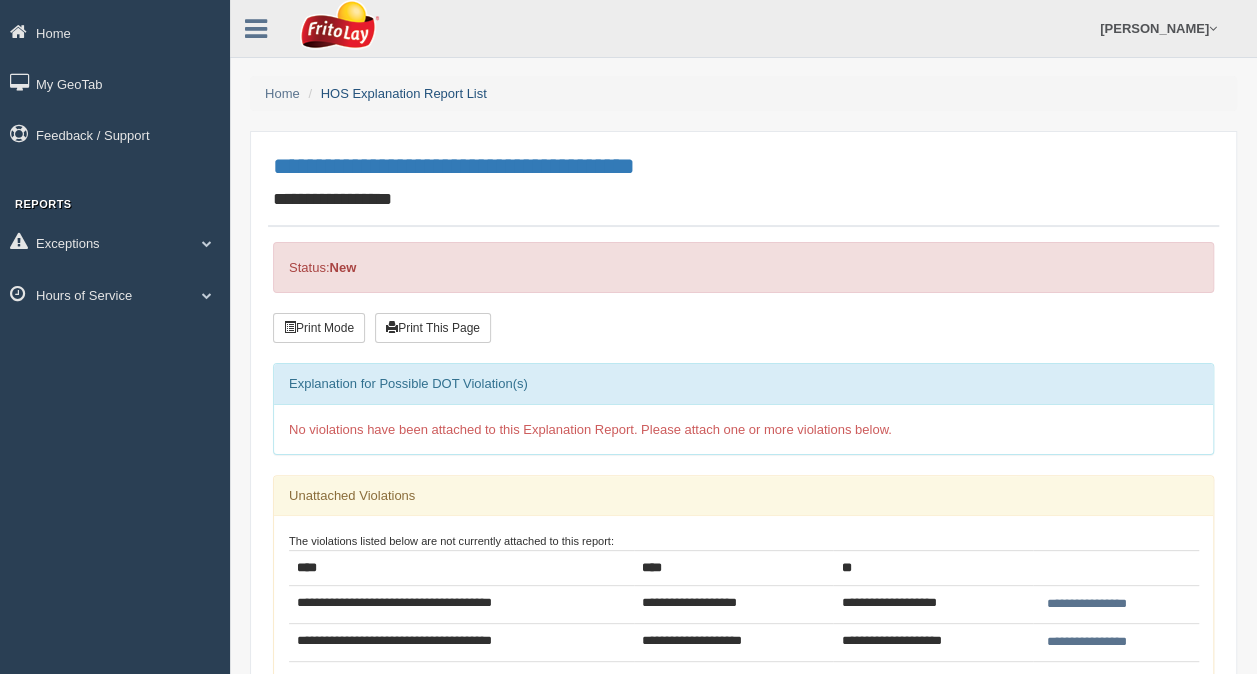 click on "HOS Explanation Report List" at bounding box center (404, 93) 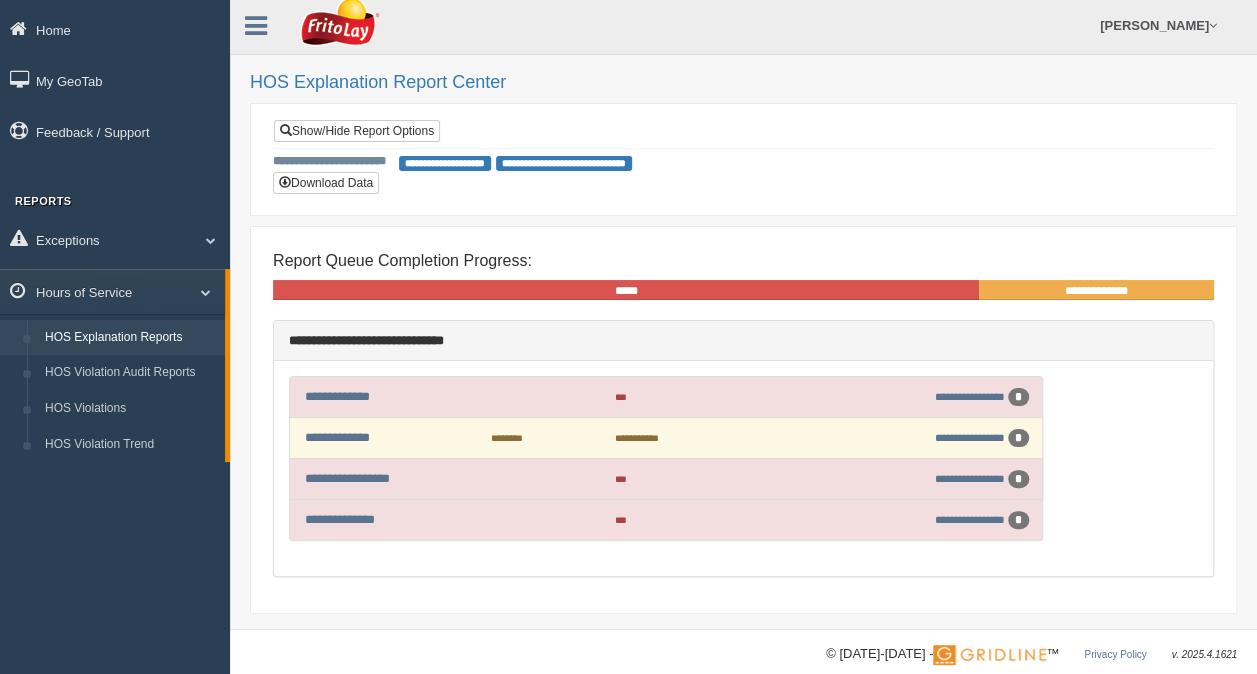 scroll, scrollTop: 0, scrollLeft: 0, axis: both 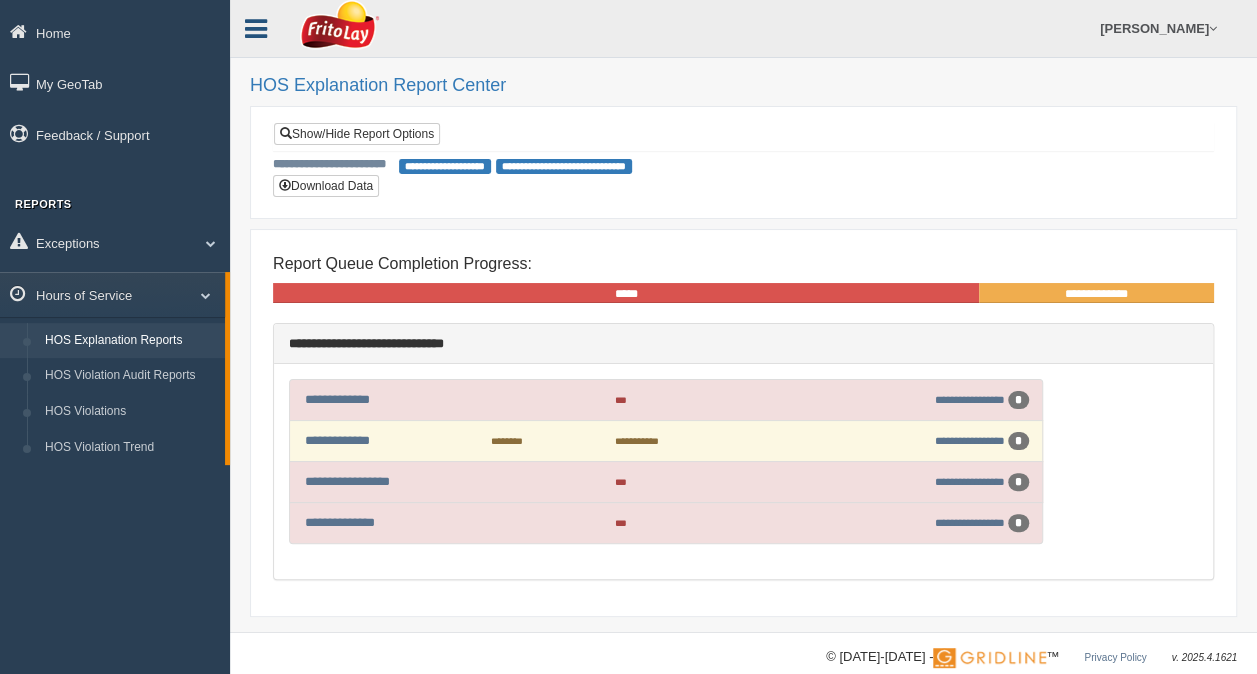 click at bounding box center [256, 29] 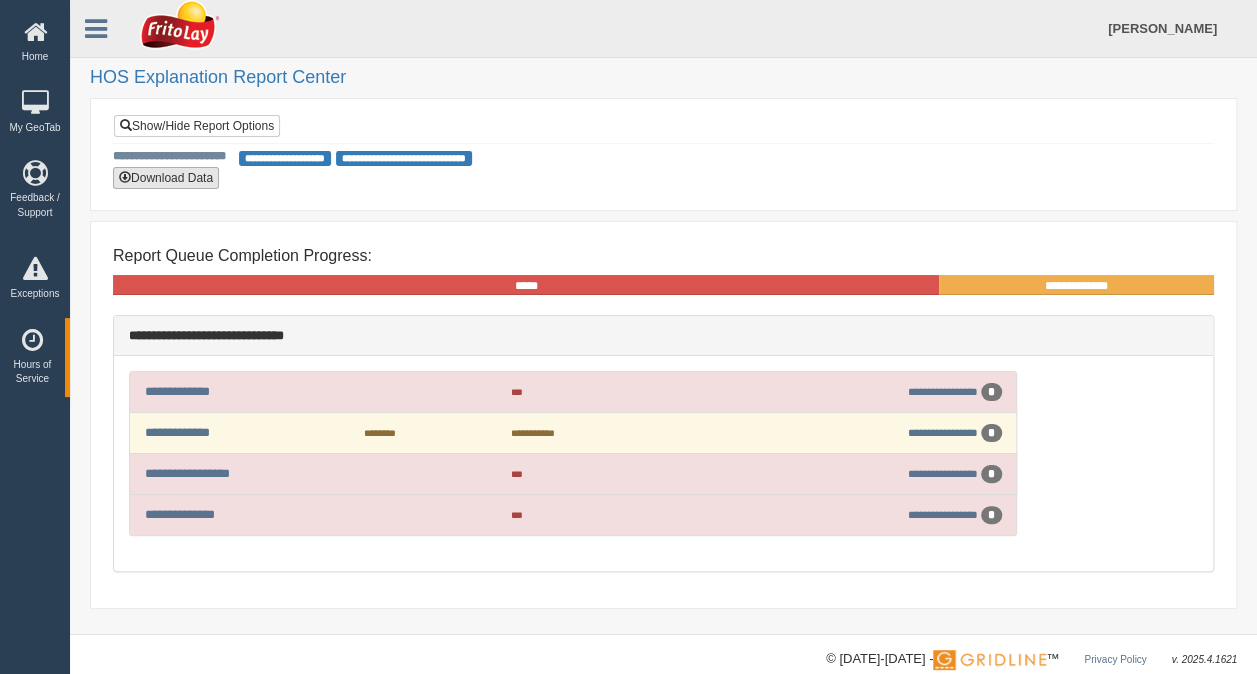 click on "Download Data" at bounding box center [166, 178] 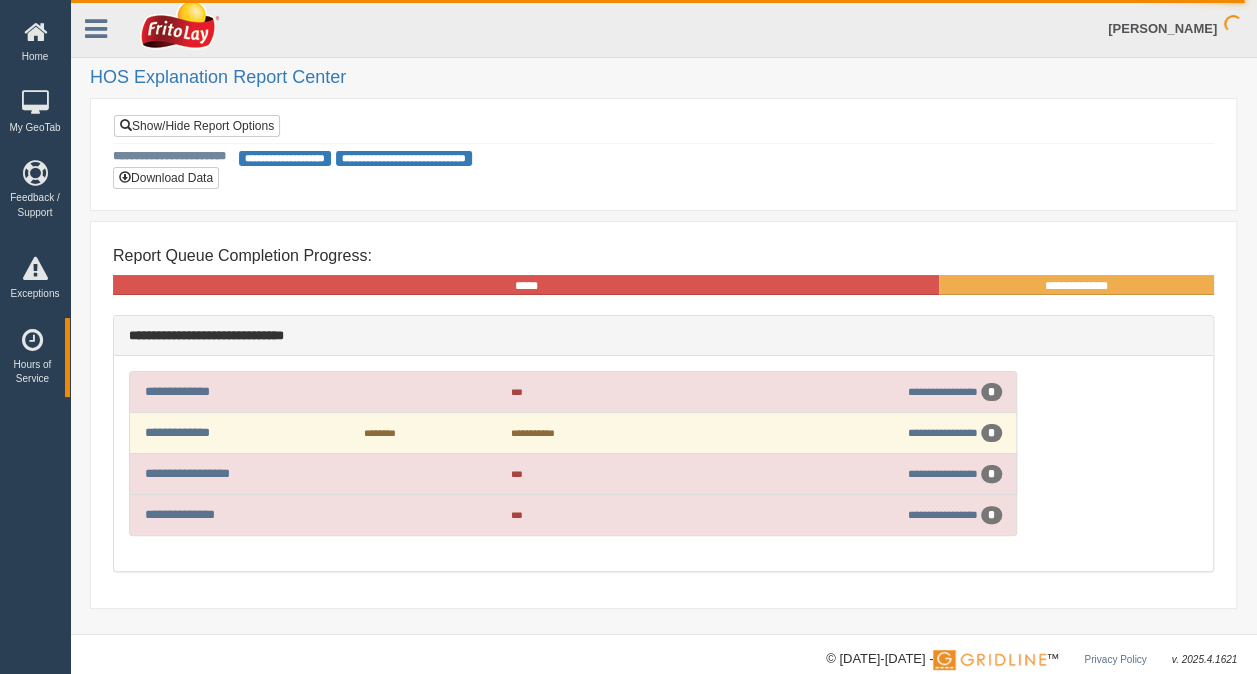 click on "HOS Explanation Report Center" at bounding box center (663, 54) 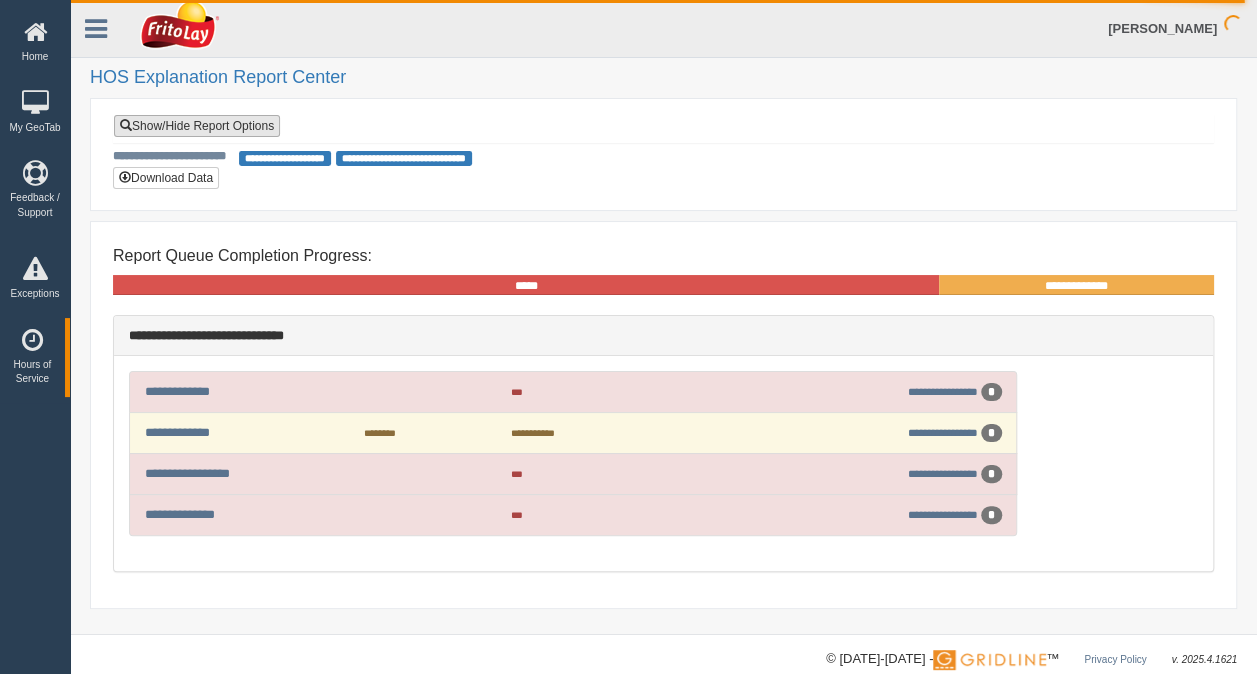 click on "Show/Hide Report Options" at bounding box center (197, 126) 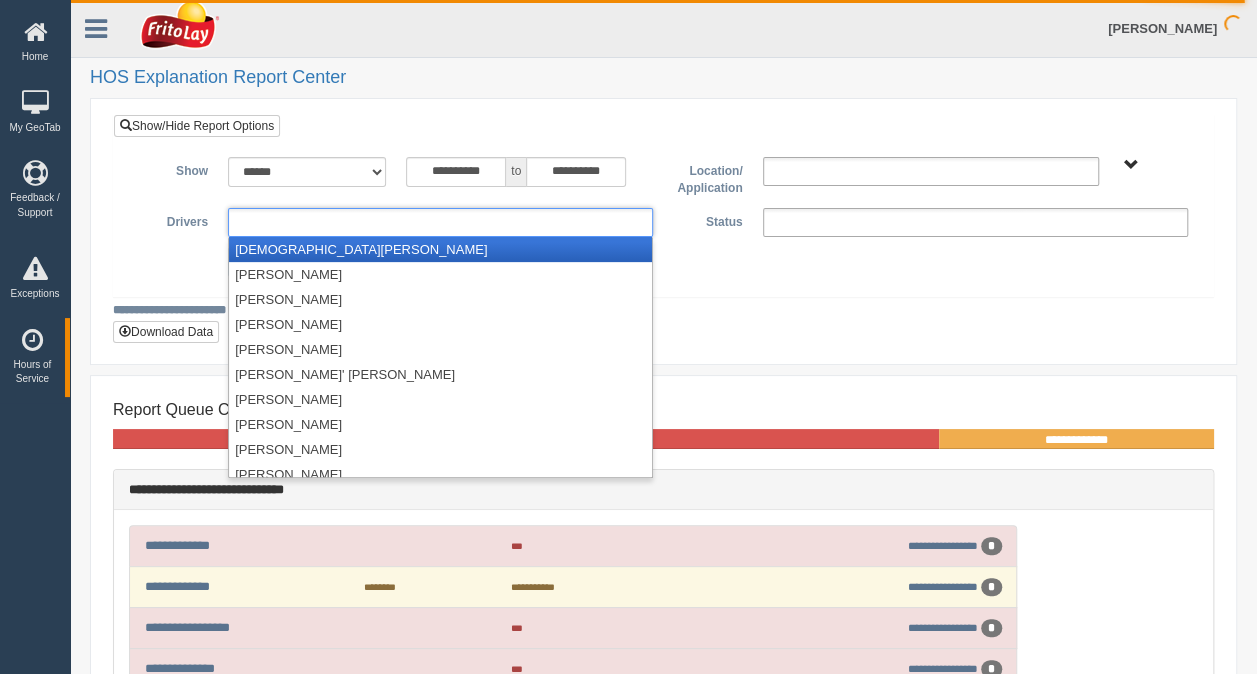 click at bounding box center (440, 222) 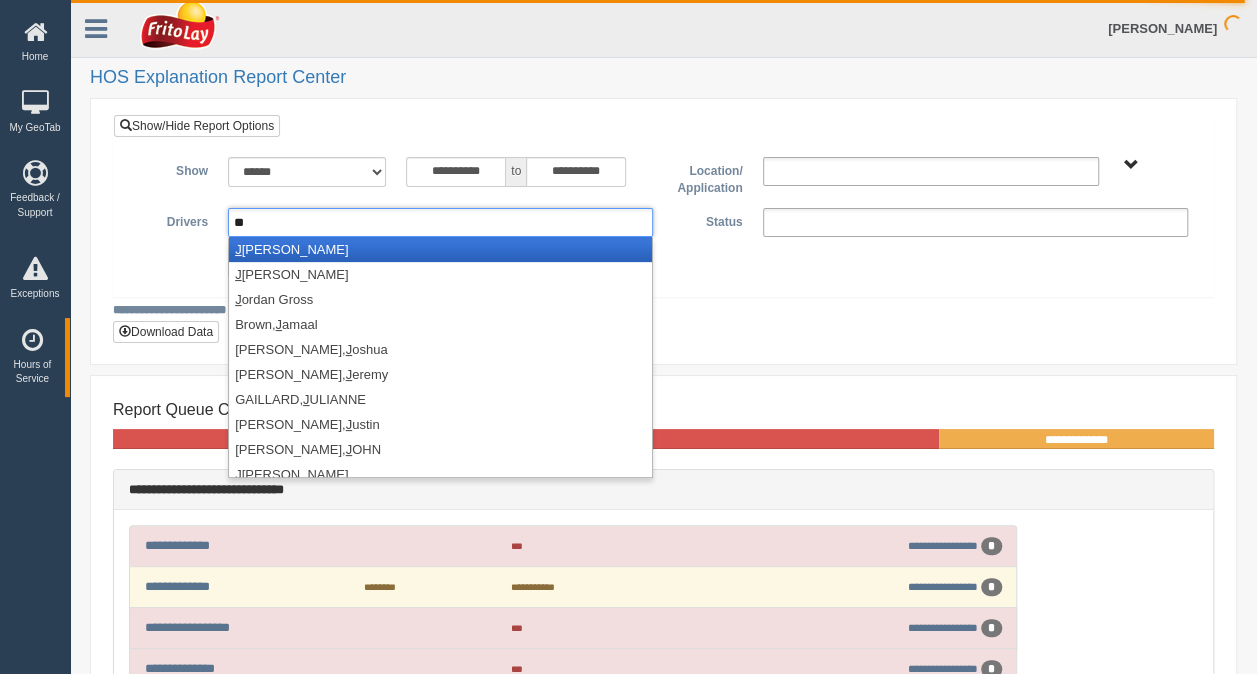 type on "***" 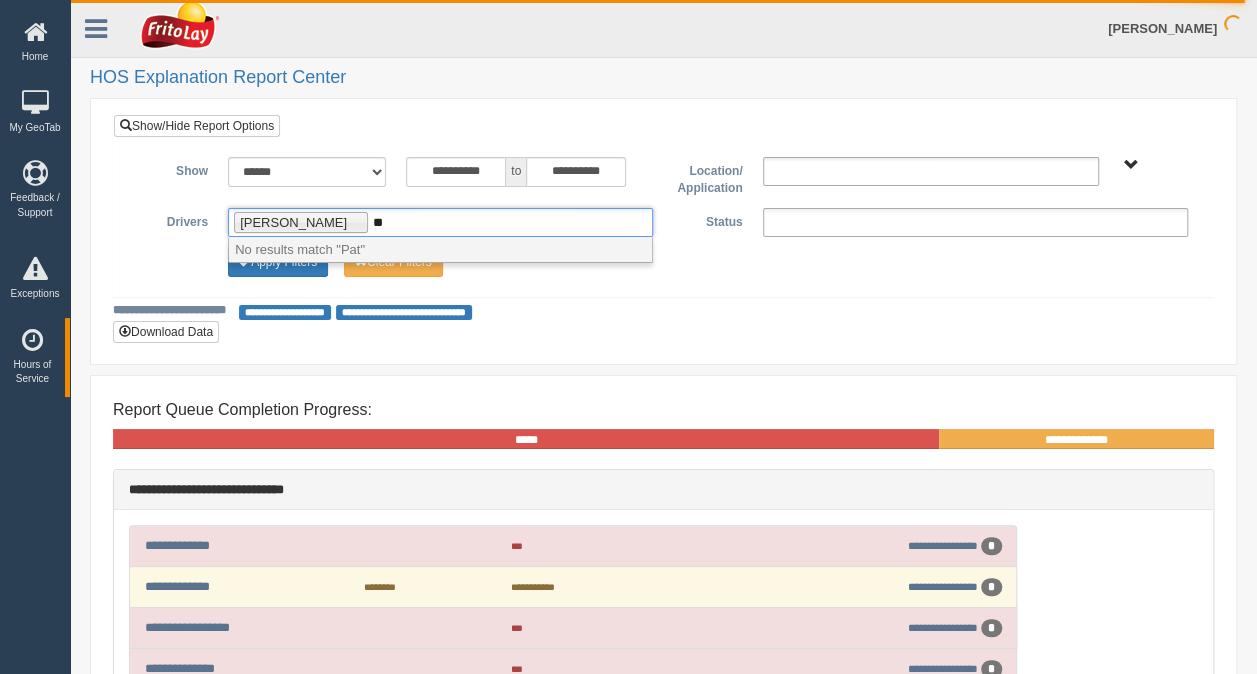 type on "*" 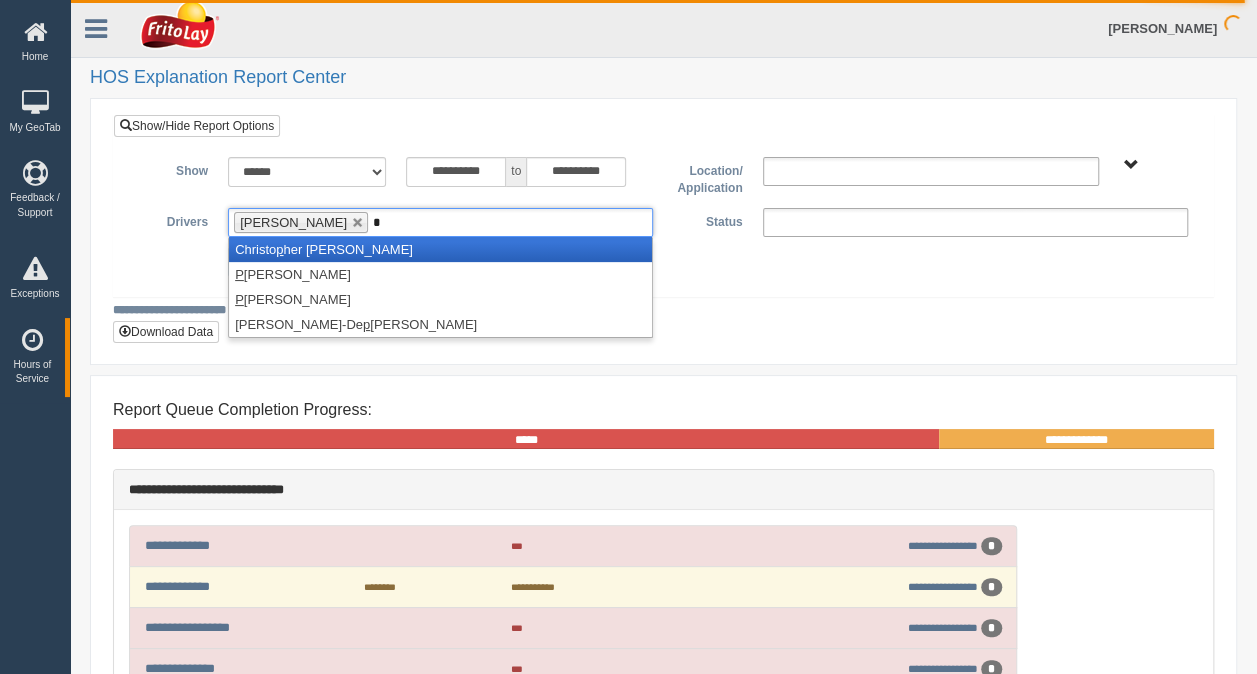 type 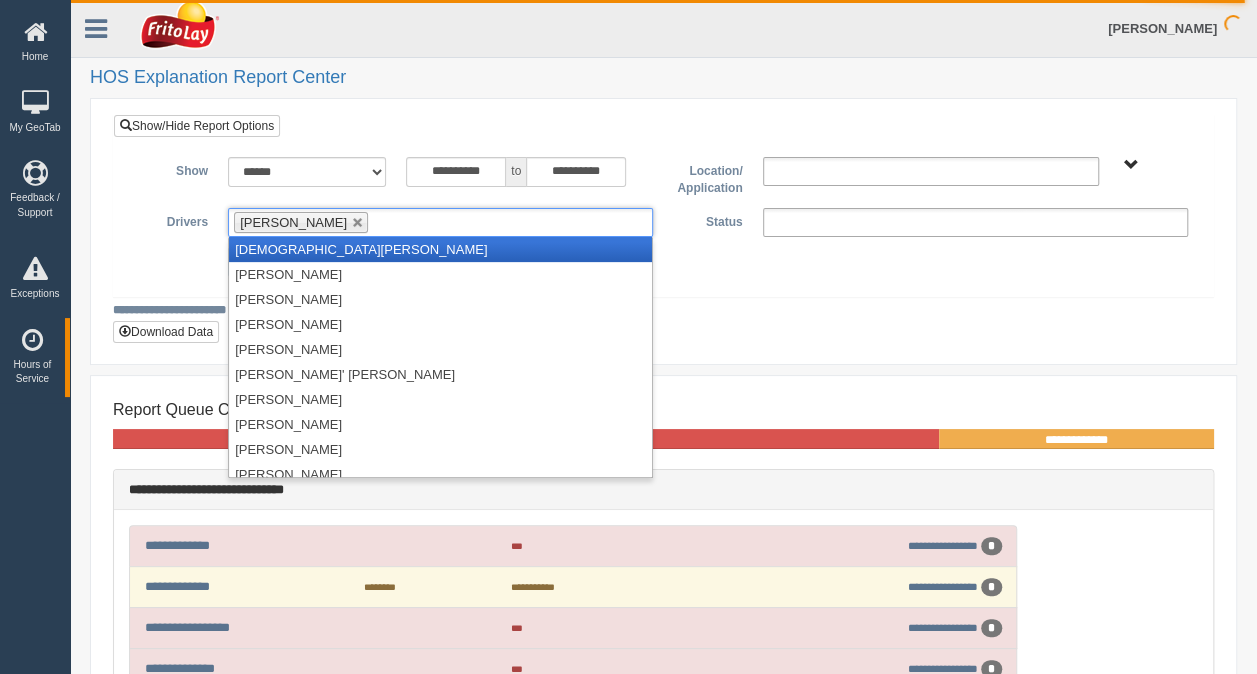 click on "**********" at bounding box center (663, 231) 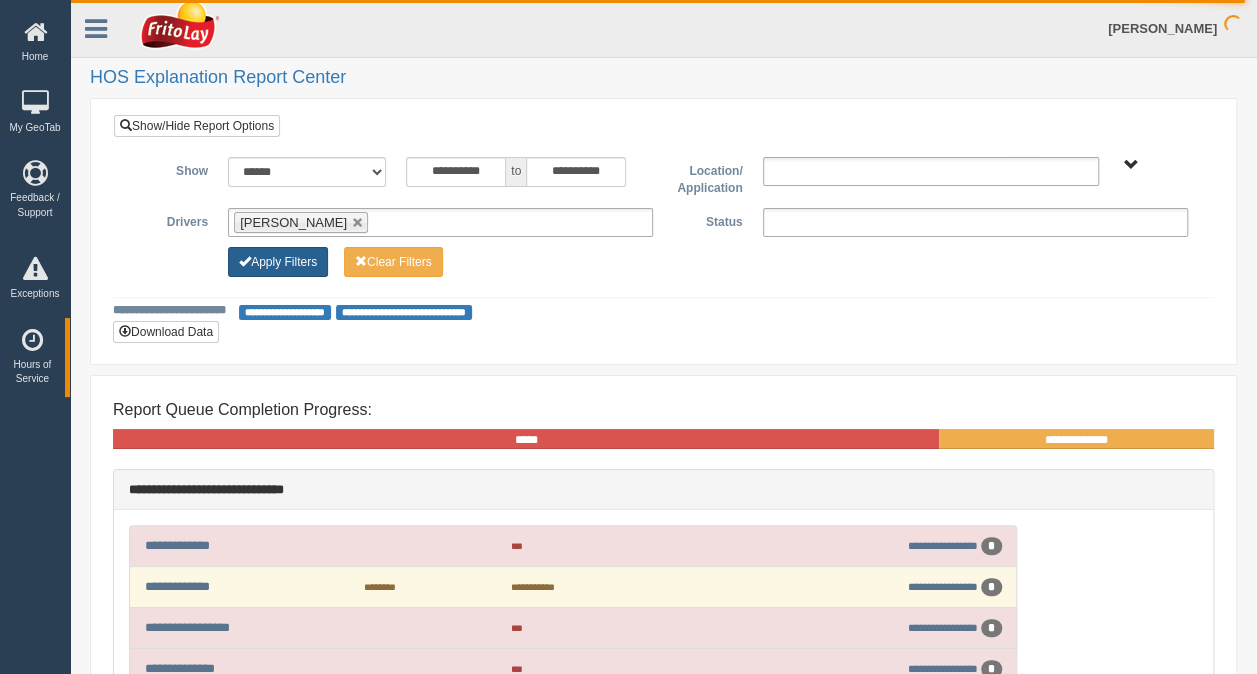 click on "Apply Filters" at bounding box center (278, 262) 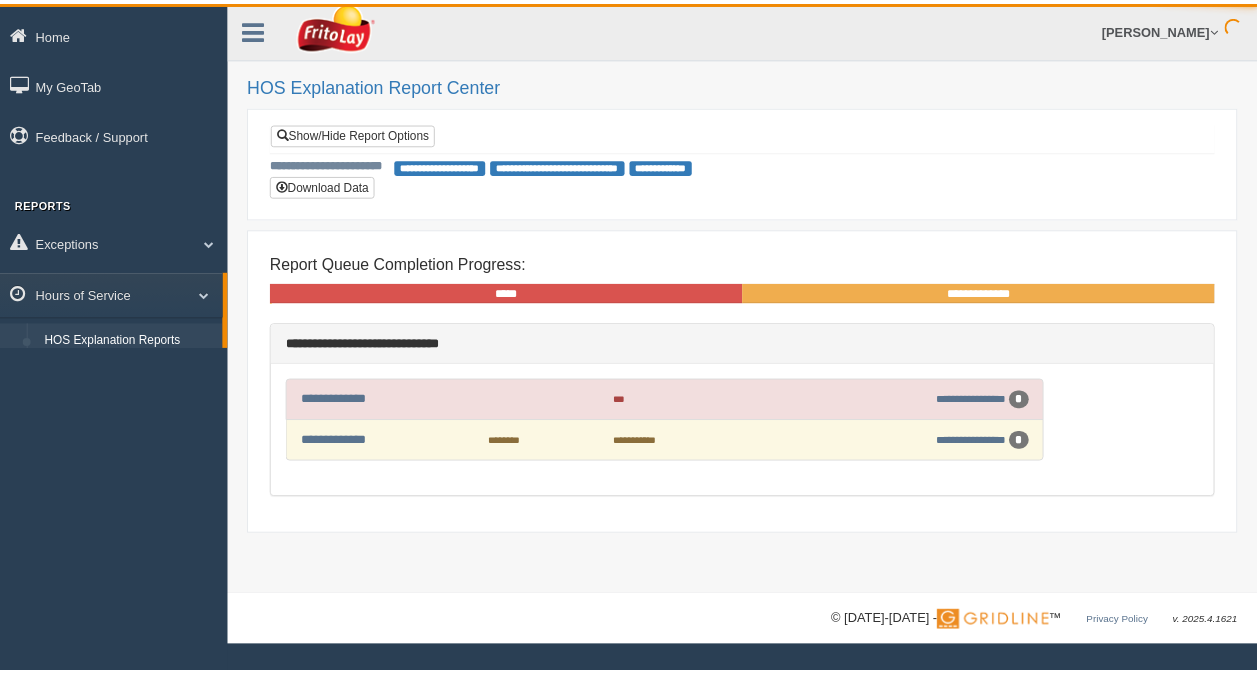 scroll, scrollTop: 0, scrollLeft: 0, axis: both 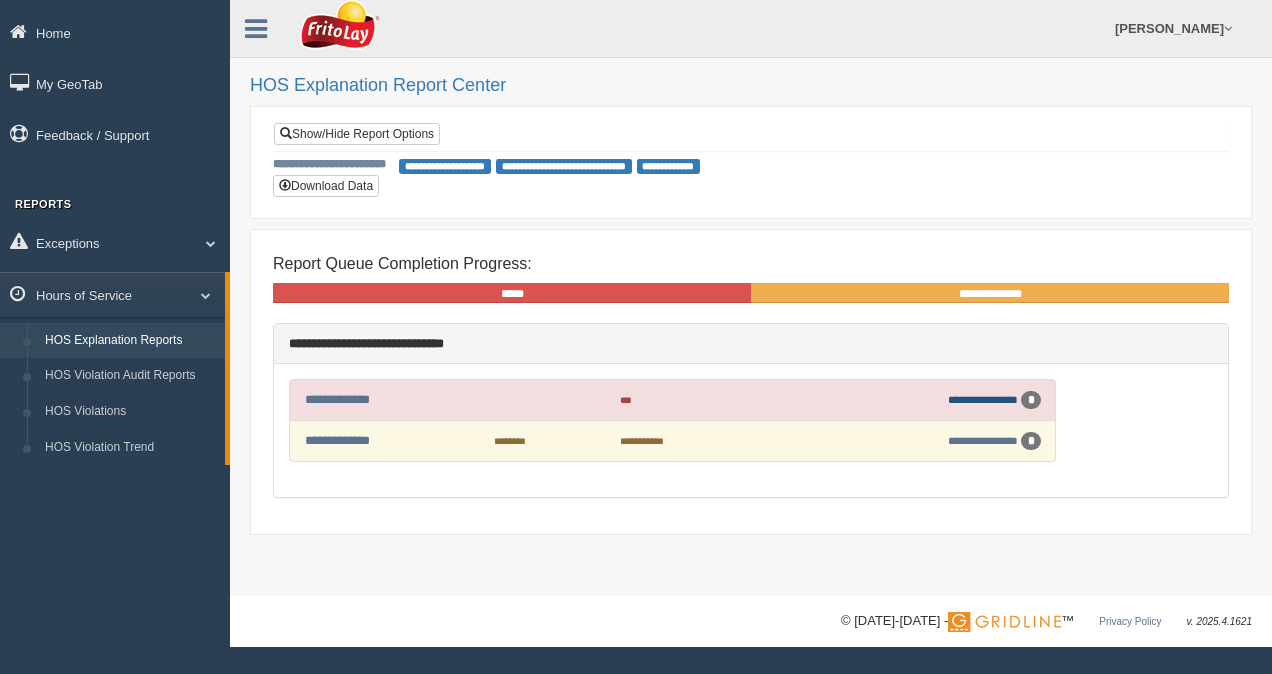 click on "**********" at bounding box center [983, 399] 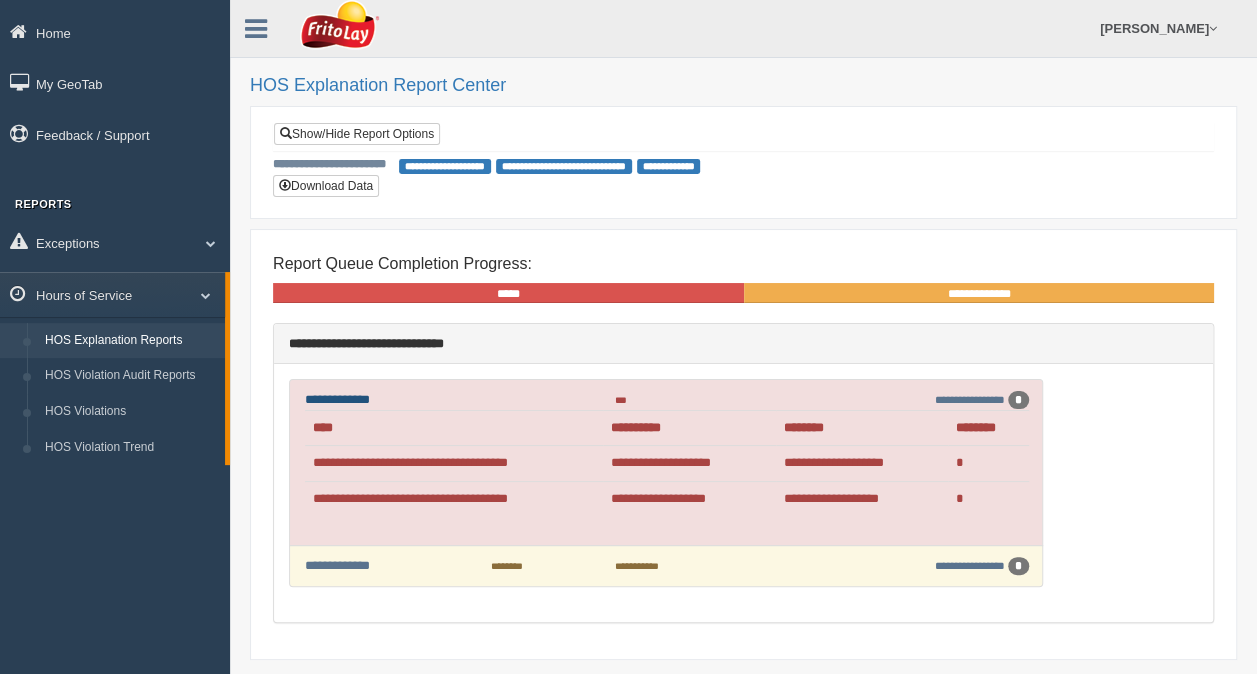 click on "**********" at bounding box center (337, 399) 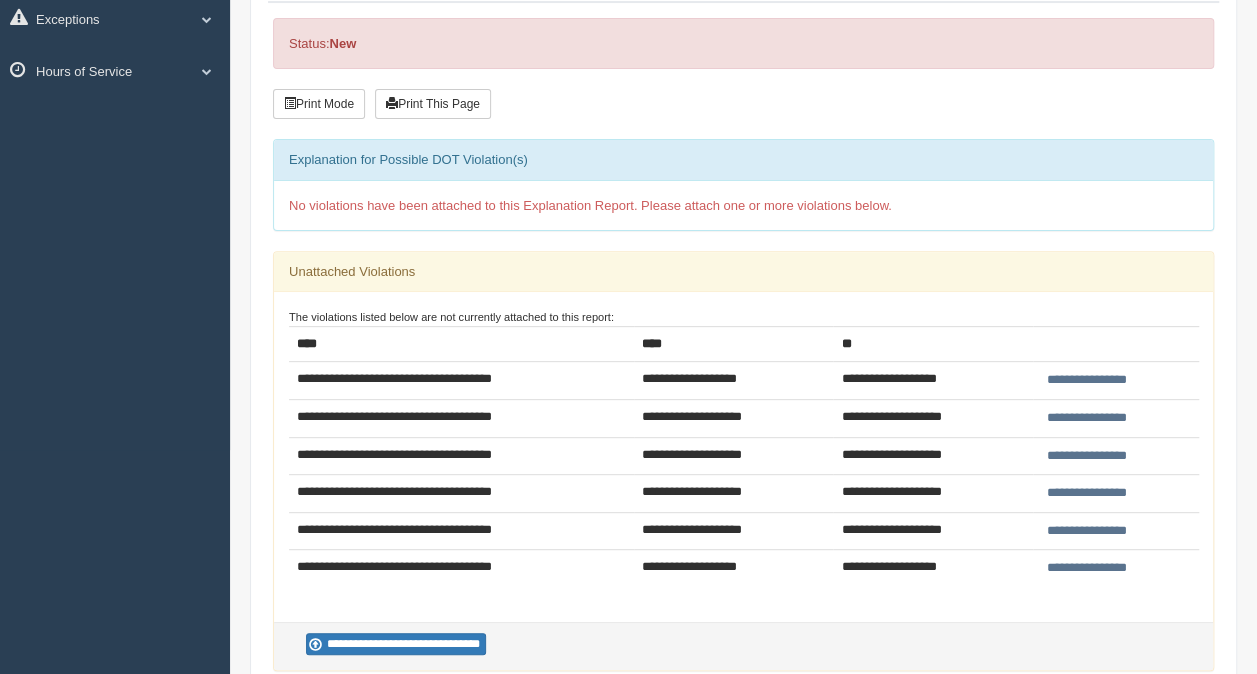 scroll, scrollTop: 300, scrollLeft: 0, axis: vertical 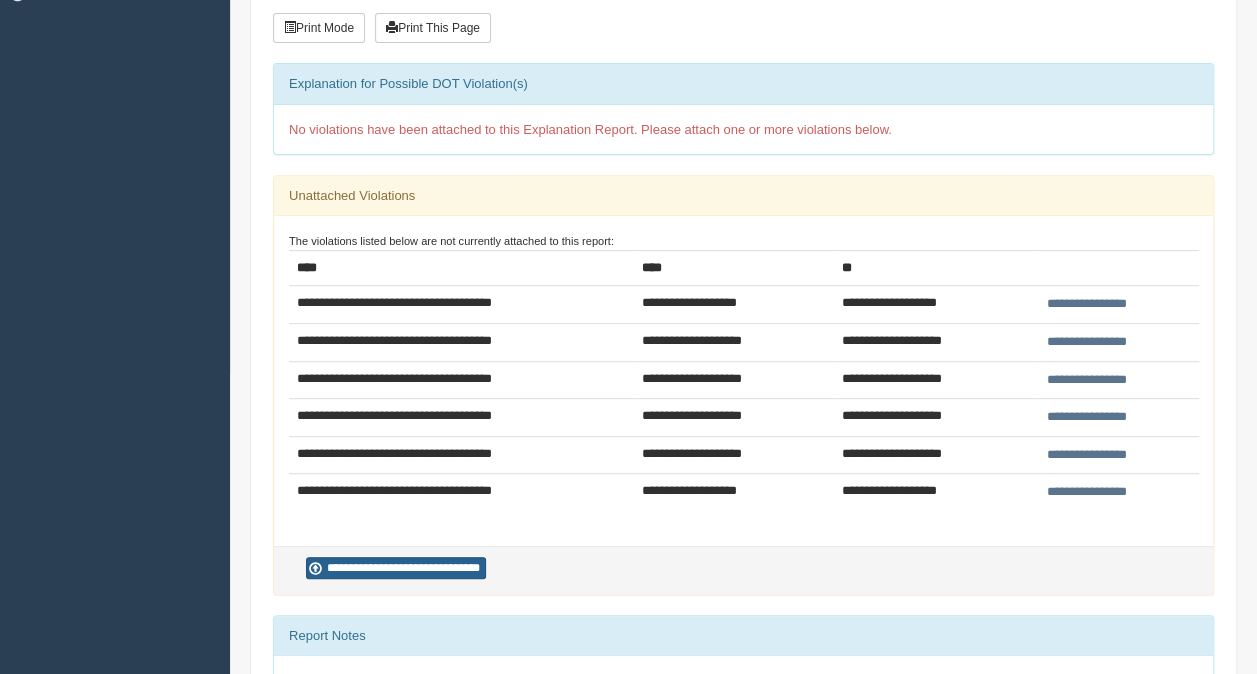 click on "**********" at bounding box center (396, 568) 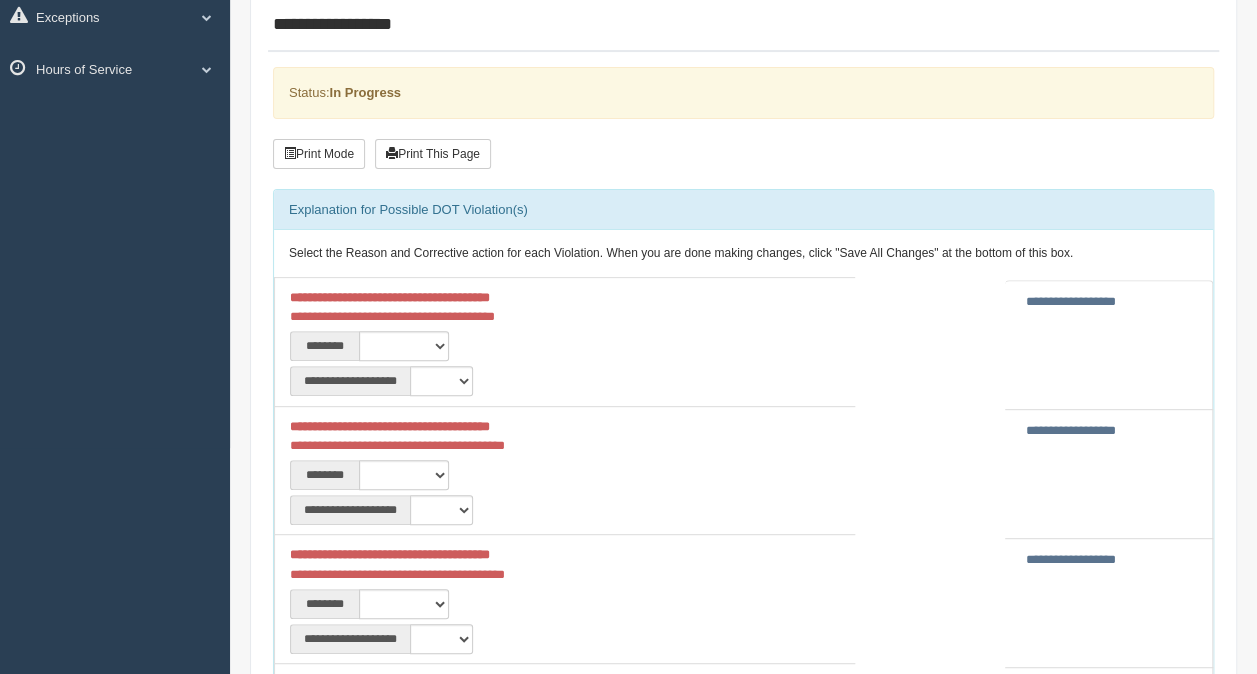 scroll, scrollTop: 200, scrollLeft: 0, axis: vertical 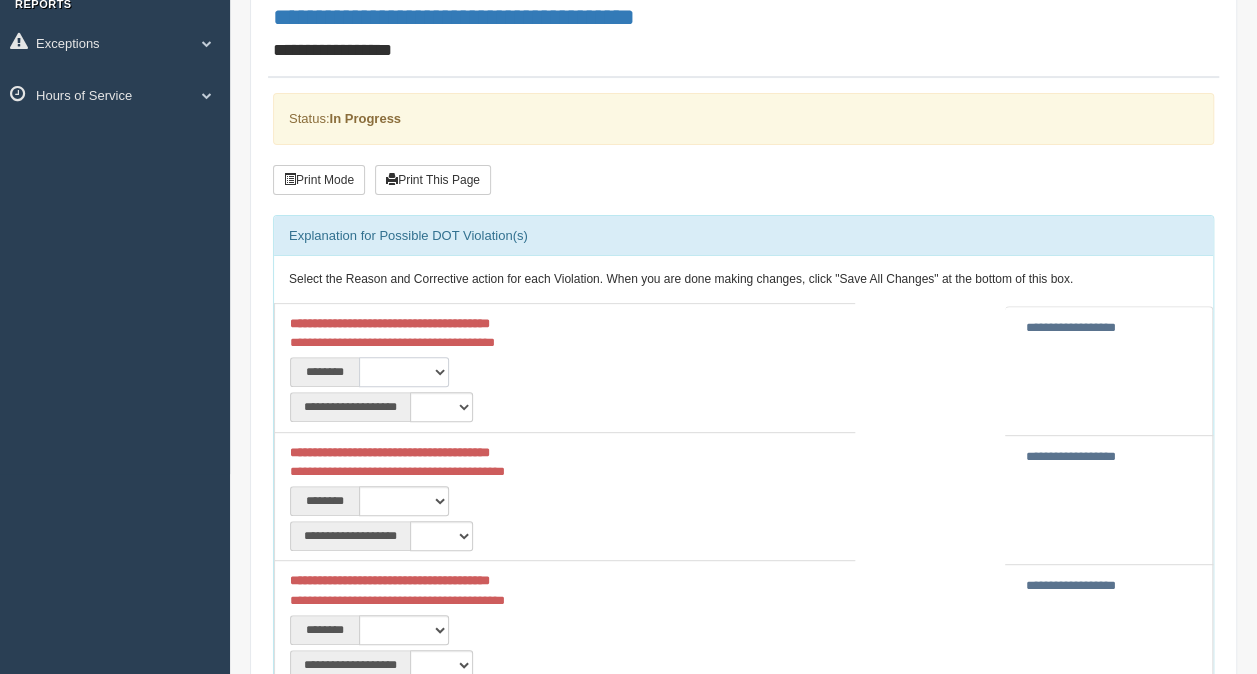 click on "**********" at bounding box center [404, 372] 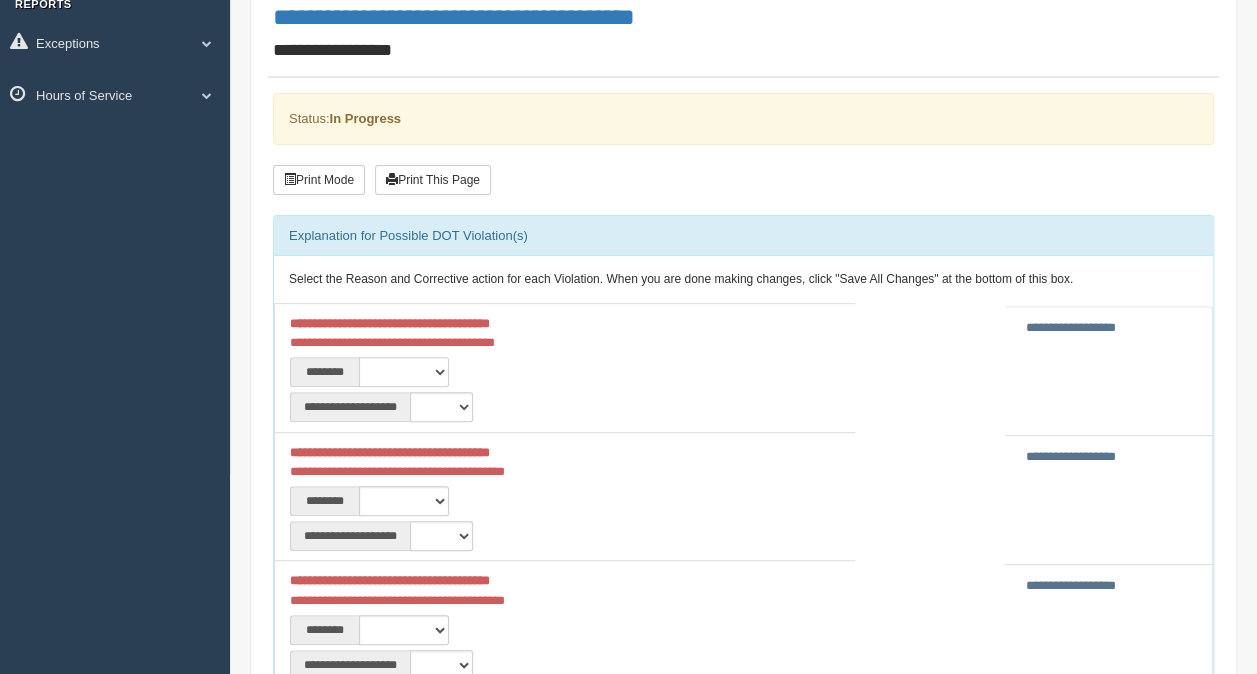 select on "****" 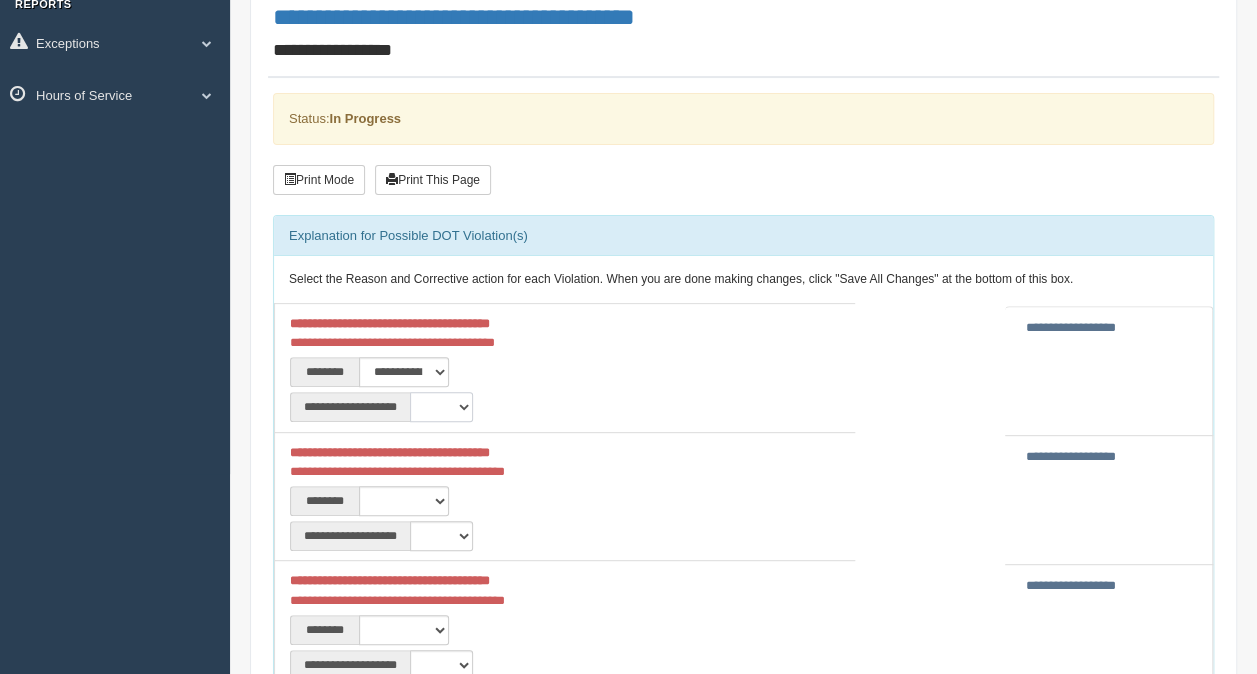 click on "**********" at bounding box center [441, 407] 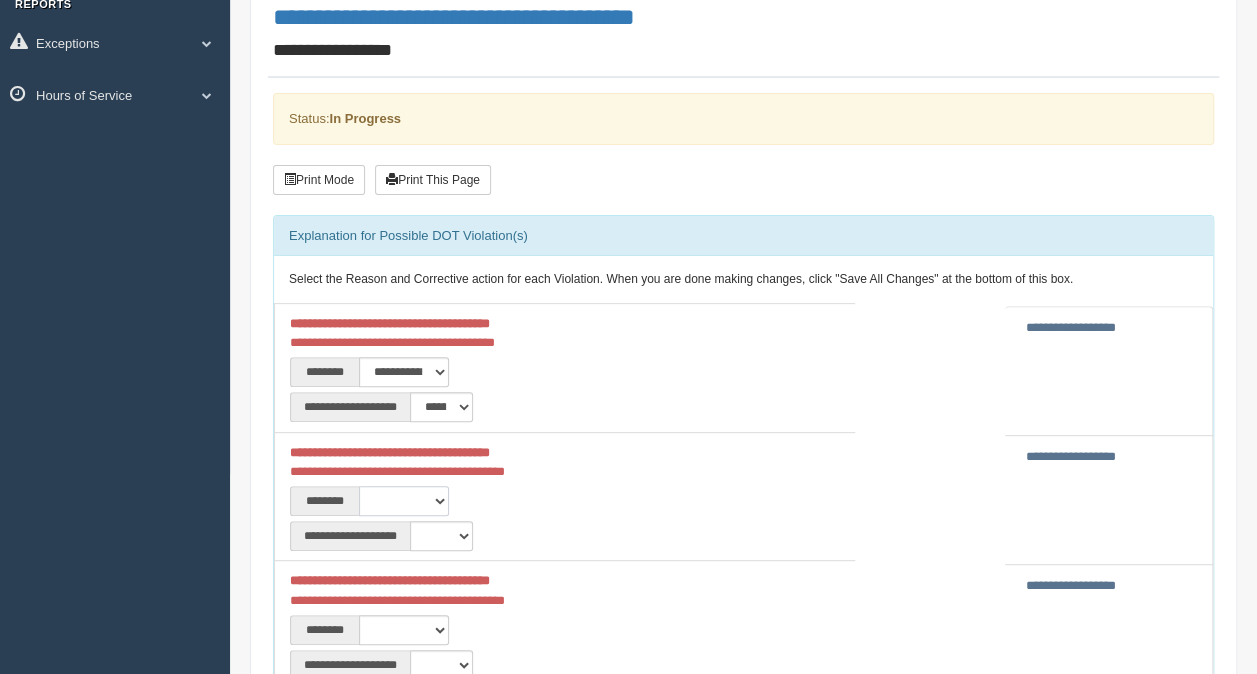 click on "**********" at bounding box center [404, 501] 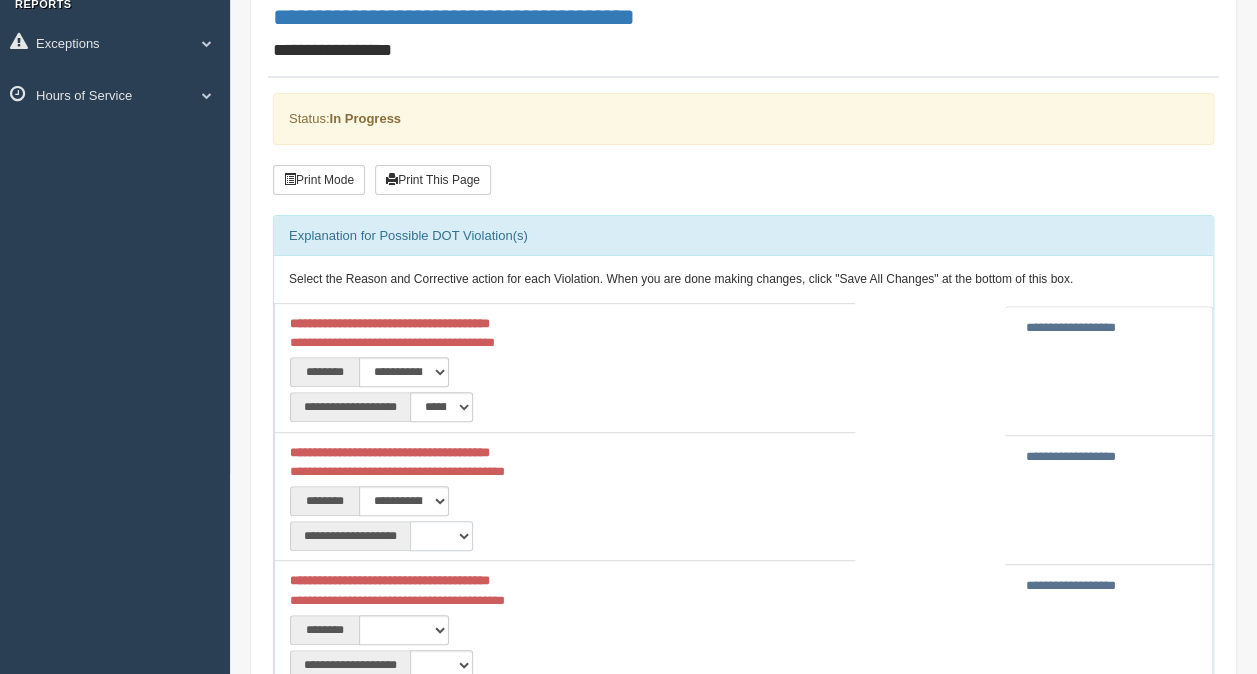 click on "**********" at bounding box center [441, 536] 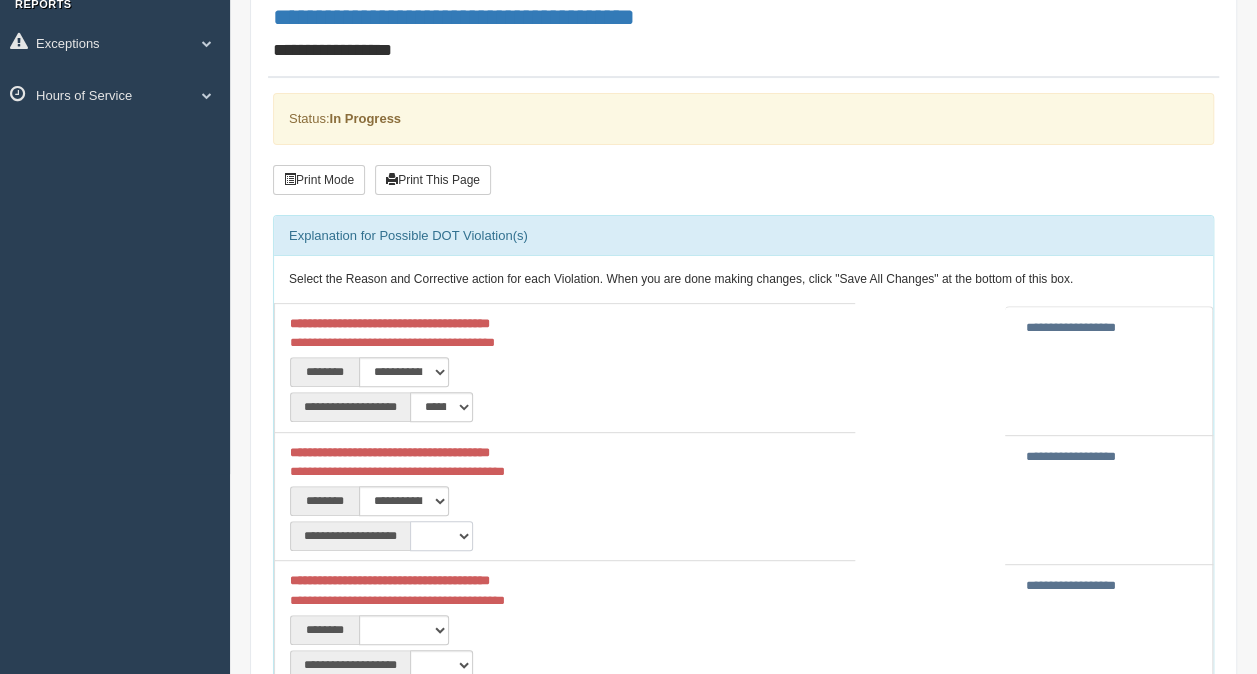 select on "**" 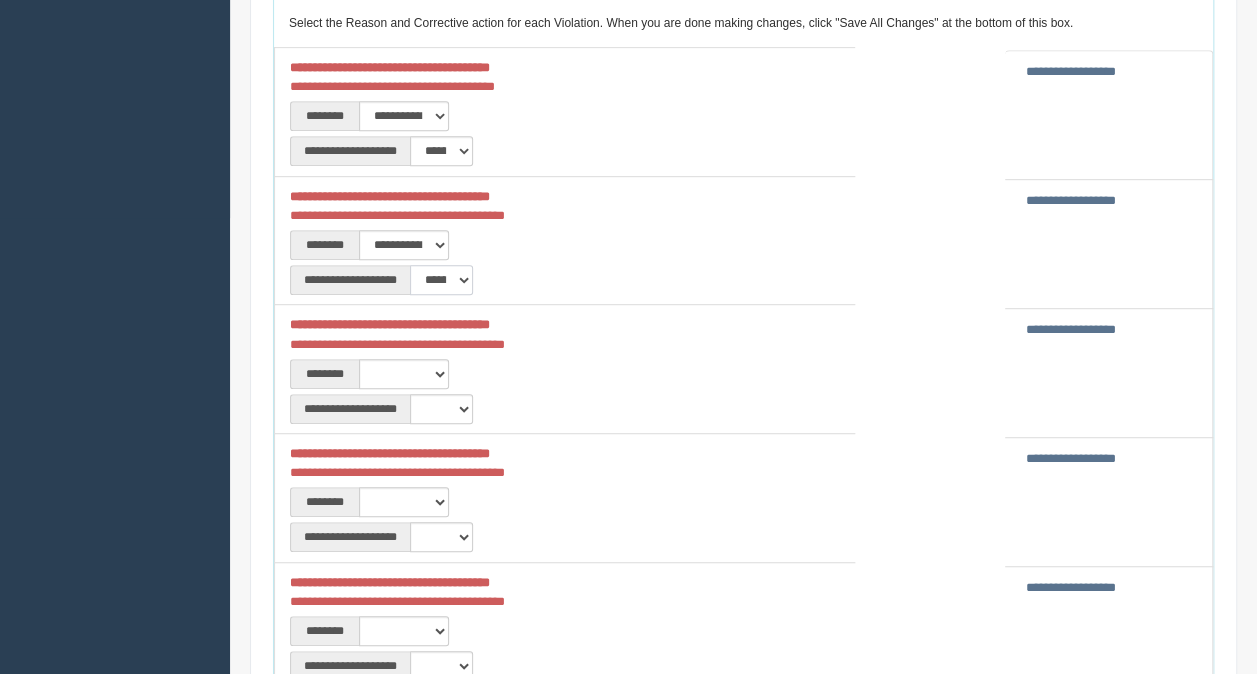 scroll, scrollTop: 700, scrollLeft: 0, axis: vertical 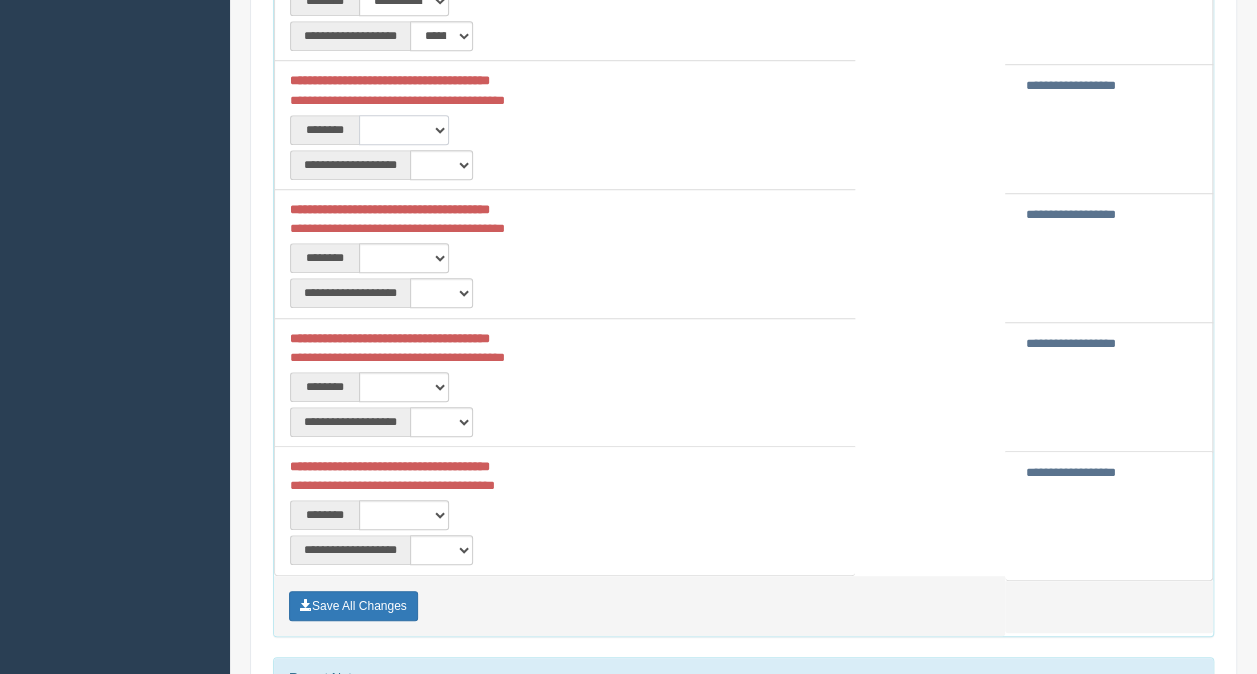 click on "**********" at bounding box center (404, 130) 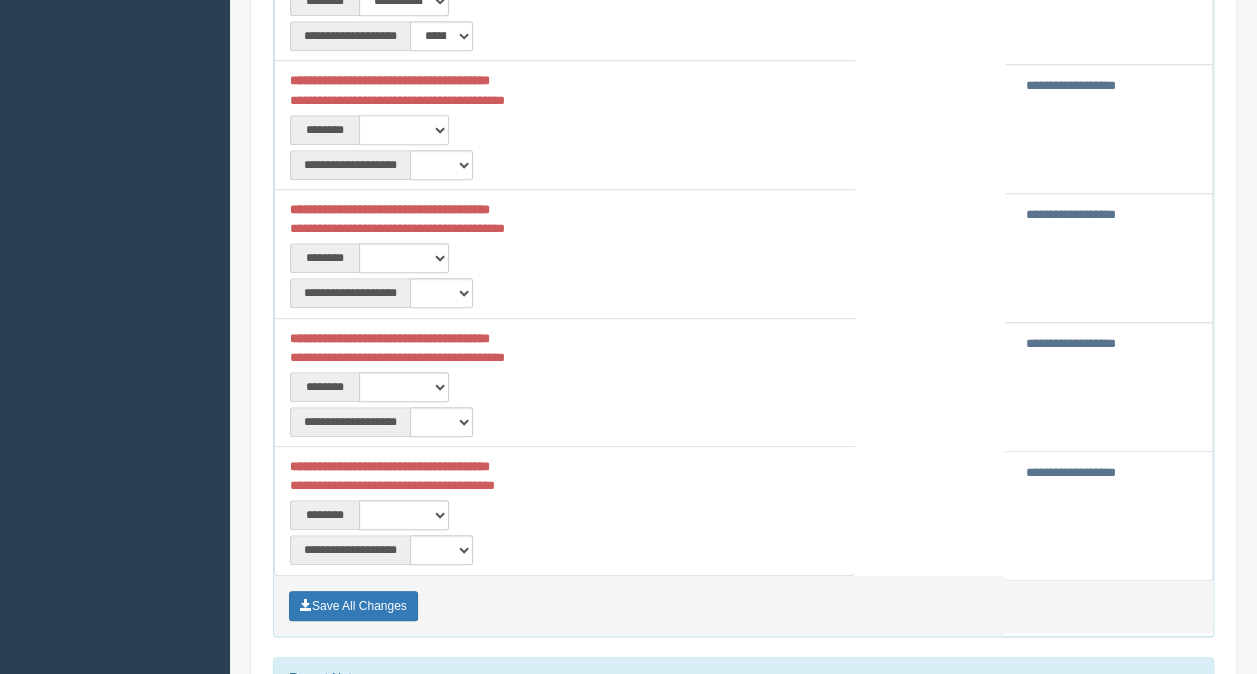 select on "****" 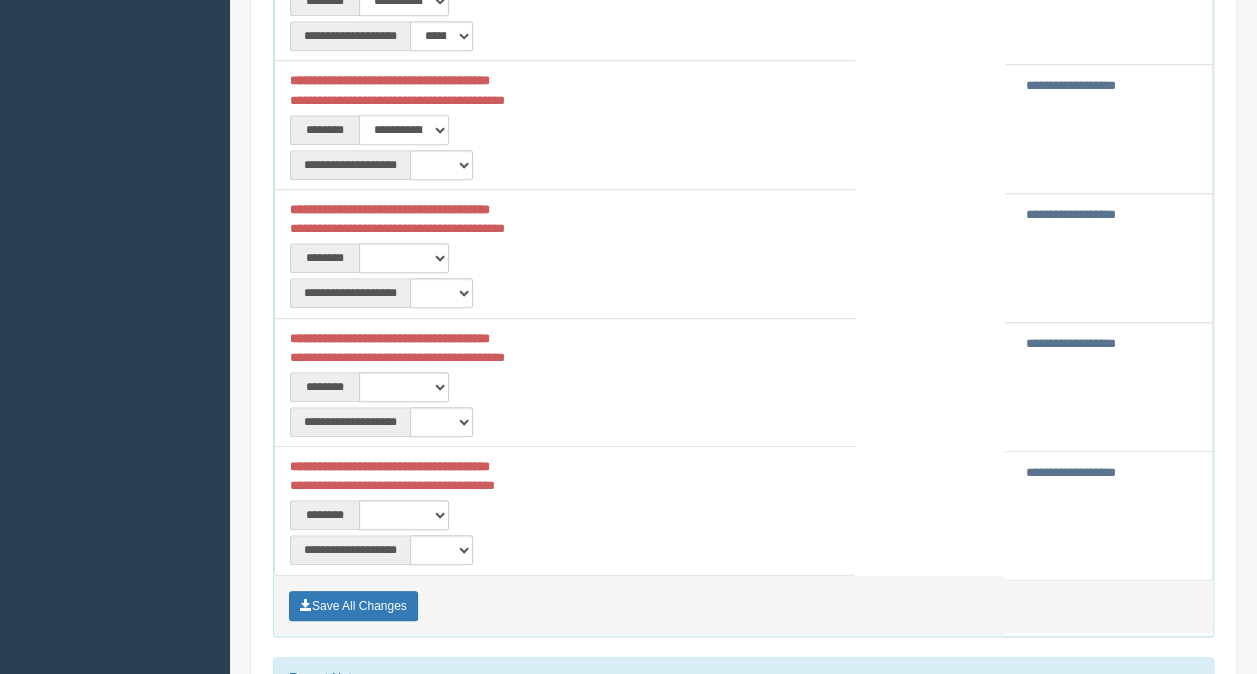 click on "**********" at bounding box center (404, 130) 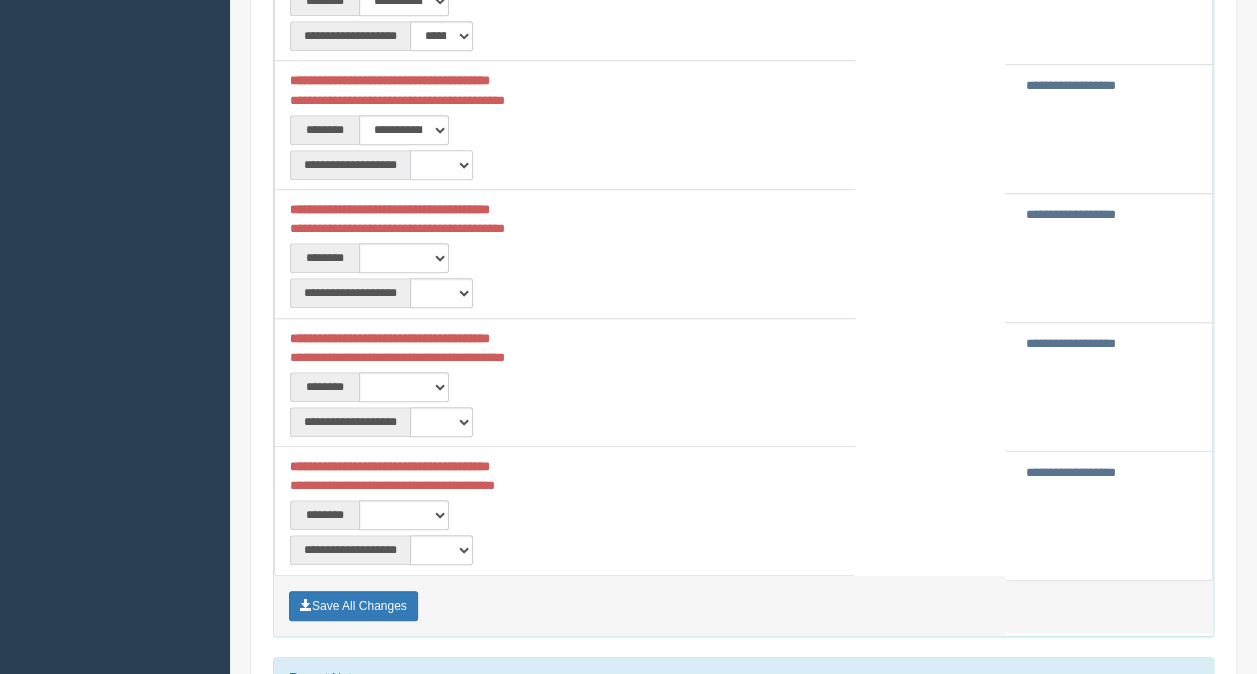 click on "**********" at bounding box center (441, 165) 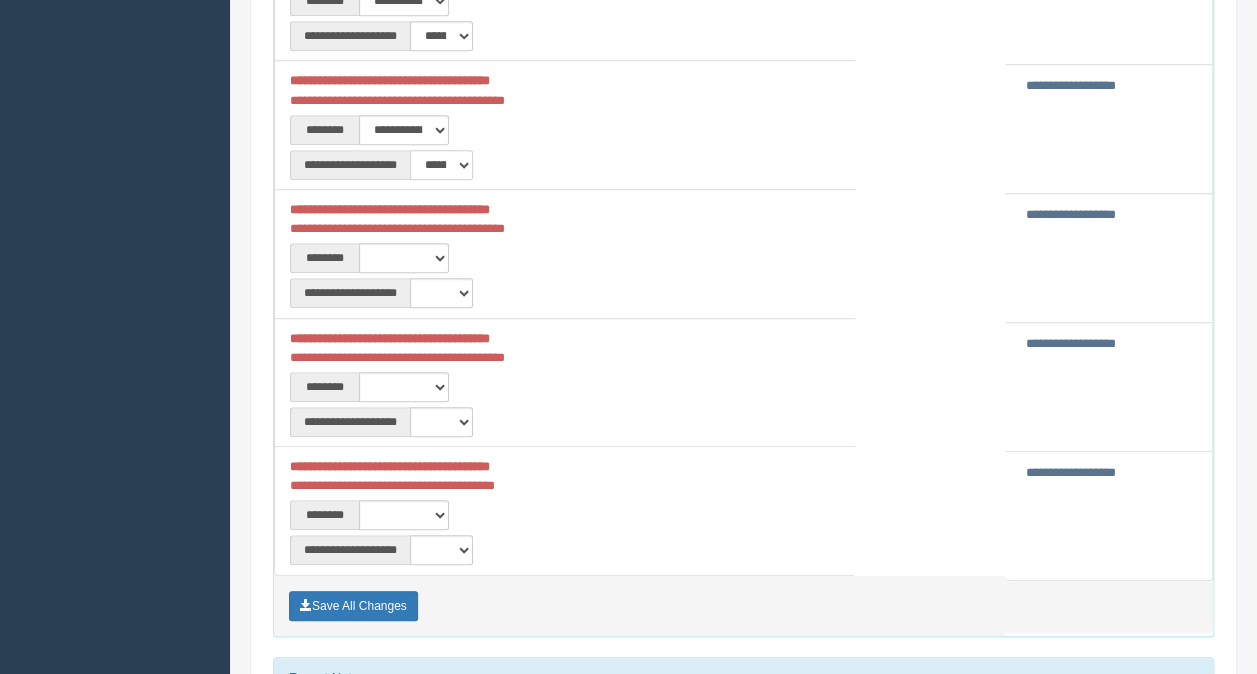 click on "**********" at bounding box center [441, 165] 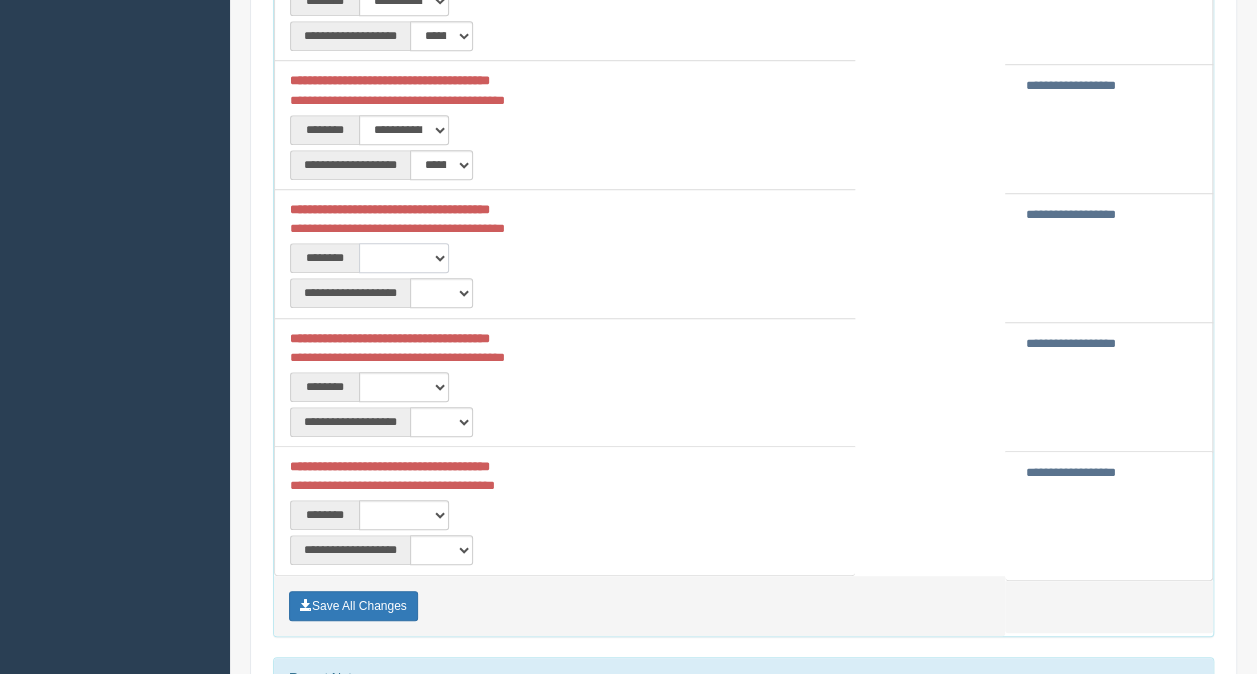 click on "**********" at bounding box center [404, 258] 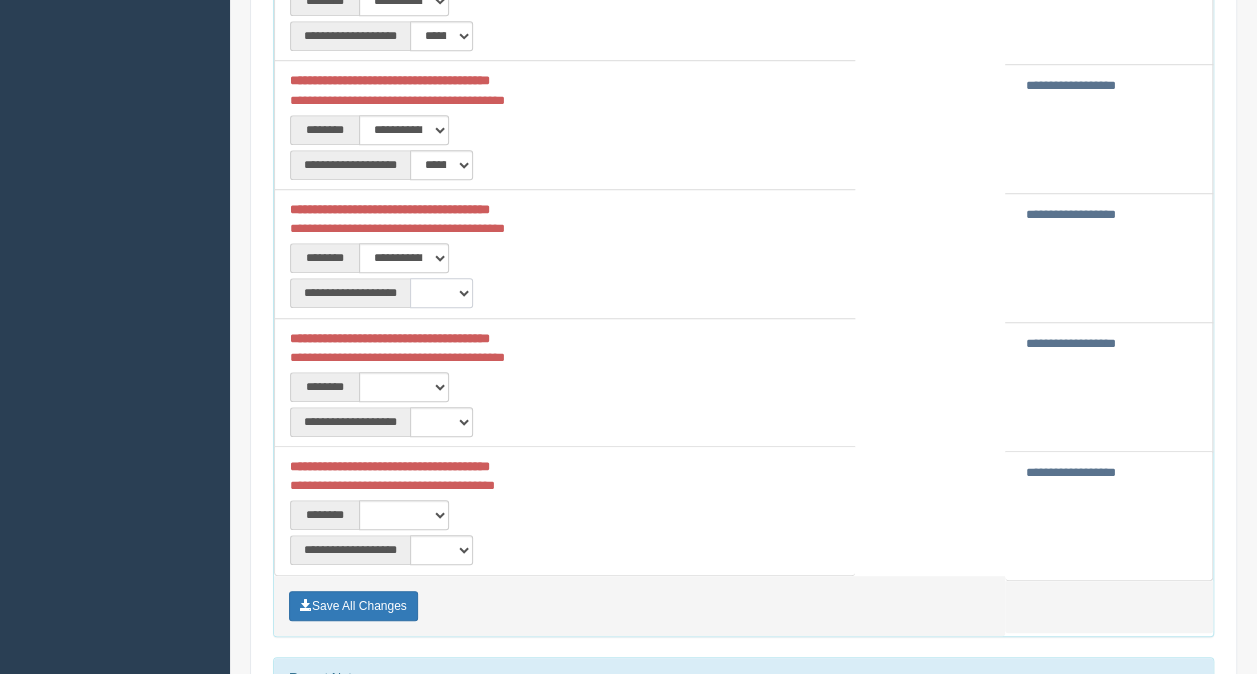 click on "**********" at bounding box center (441, 293) 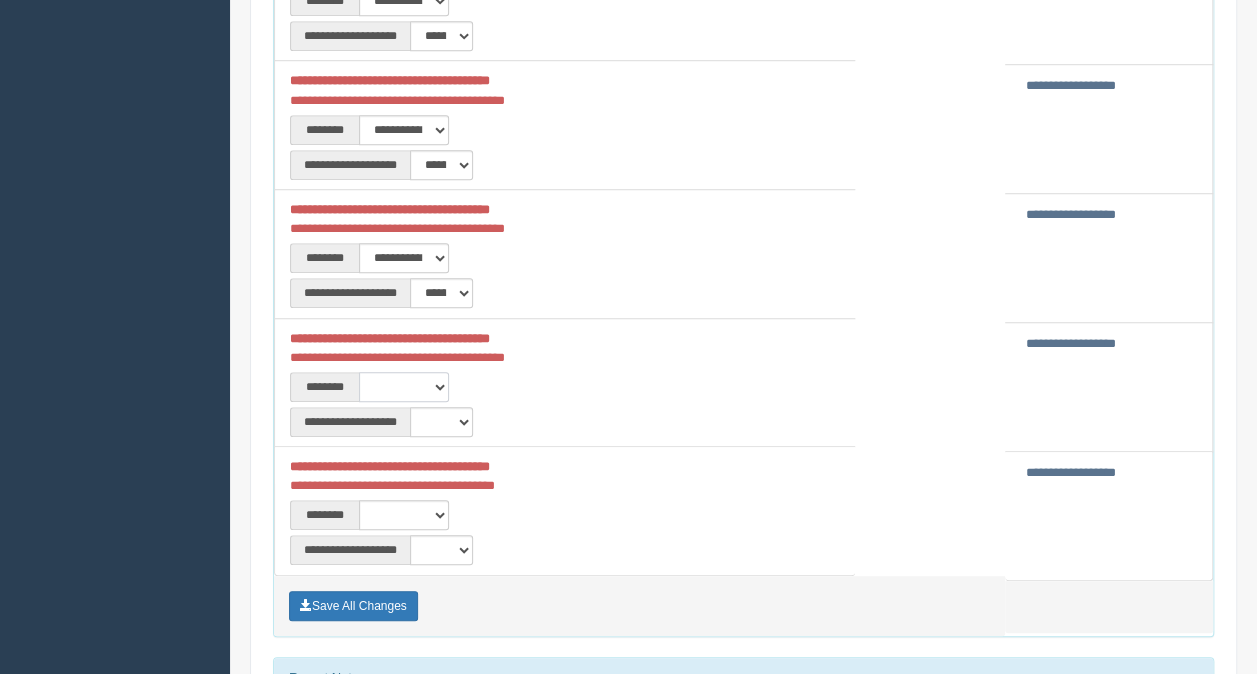 click on "**********" at bounding box center (404, 387) 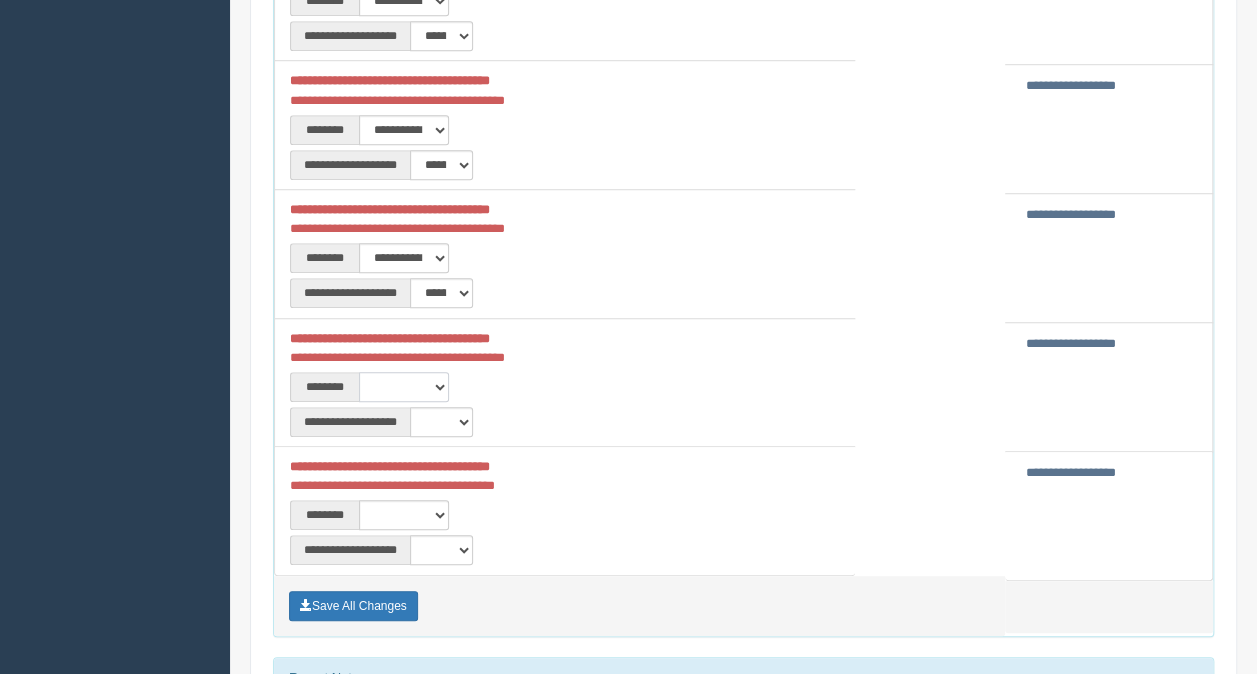 select on "****" 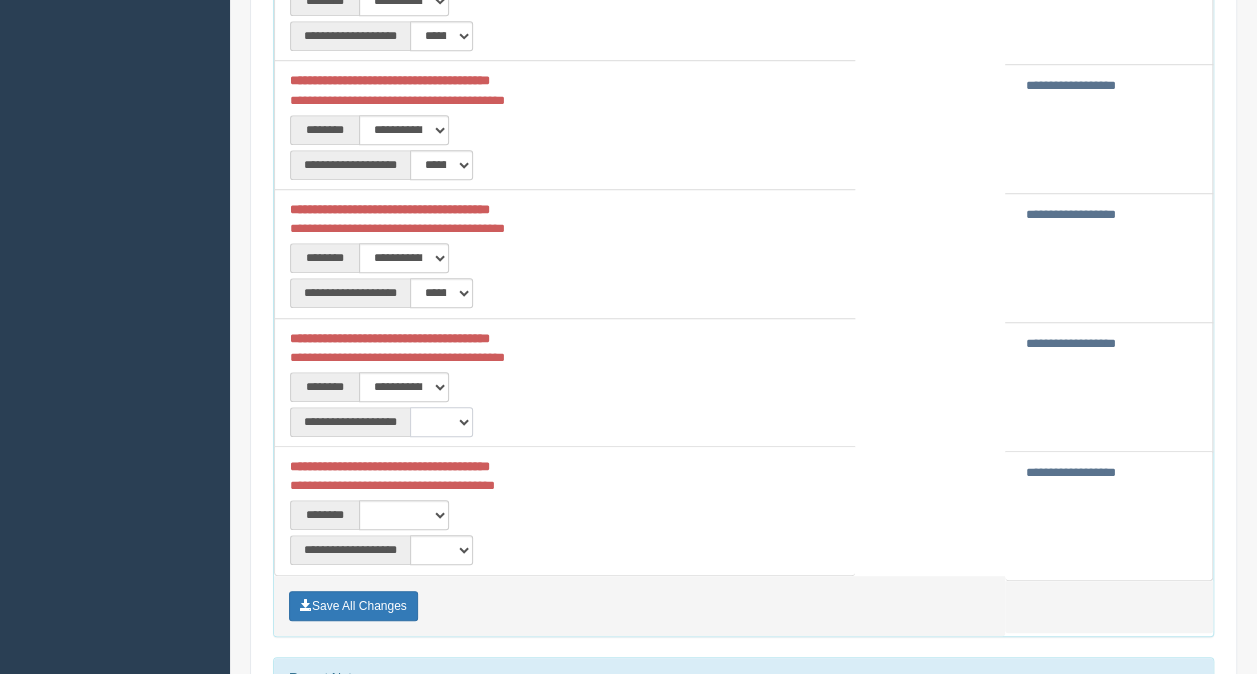 click on "**********" at bounding box center (441, 422) 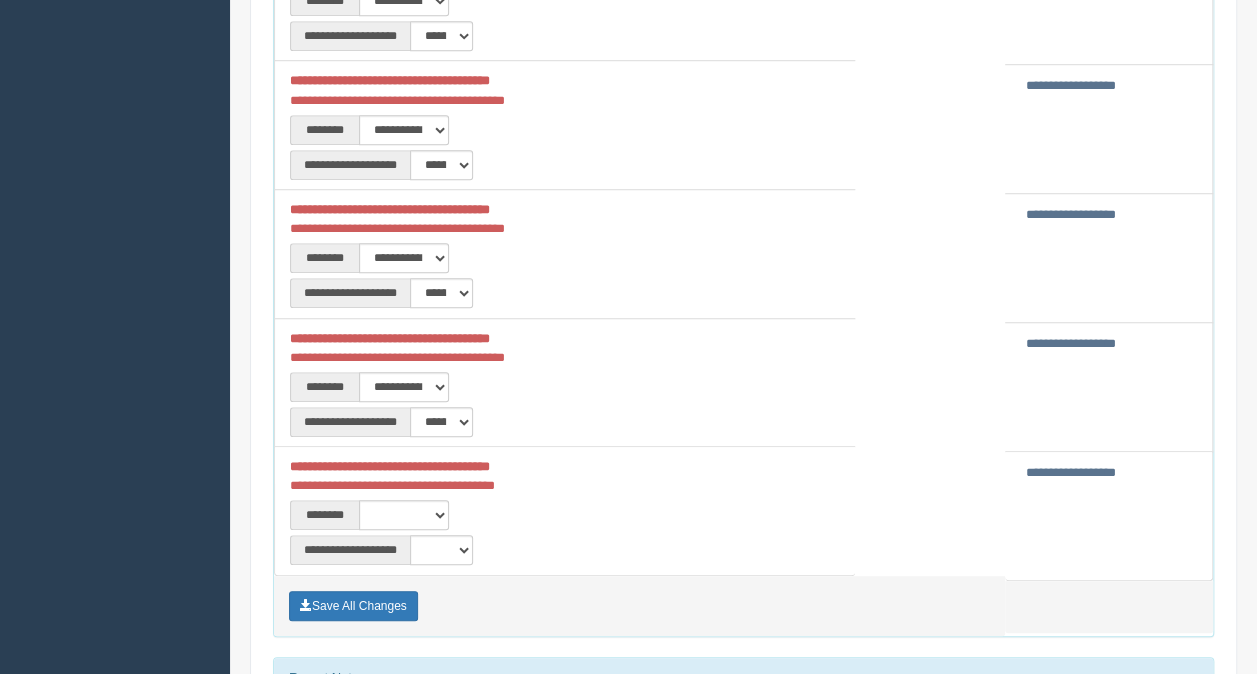 drag, startPoint x: 406, startPoint y: 492, endPoint x: 408, endPoint y: 508, distance: 16.124516 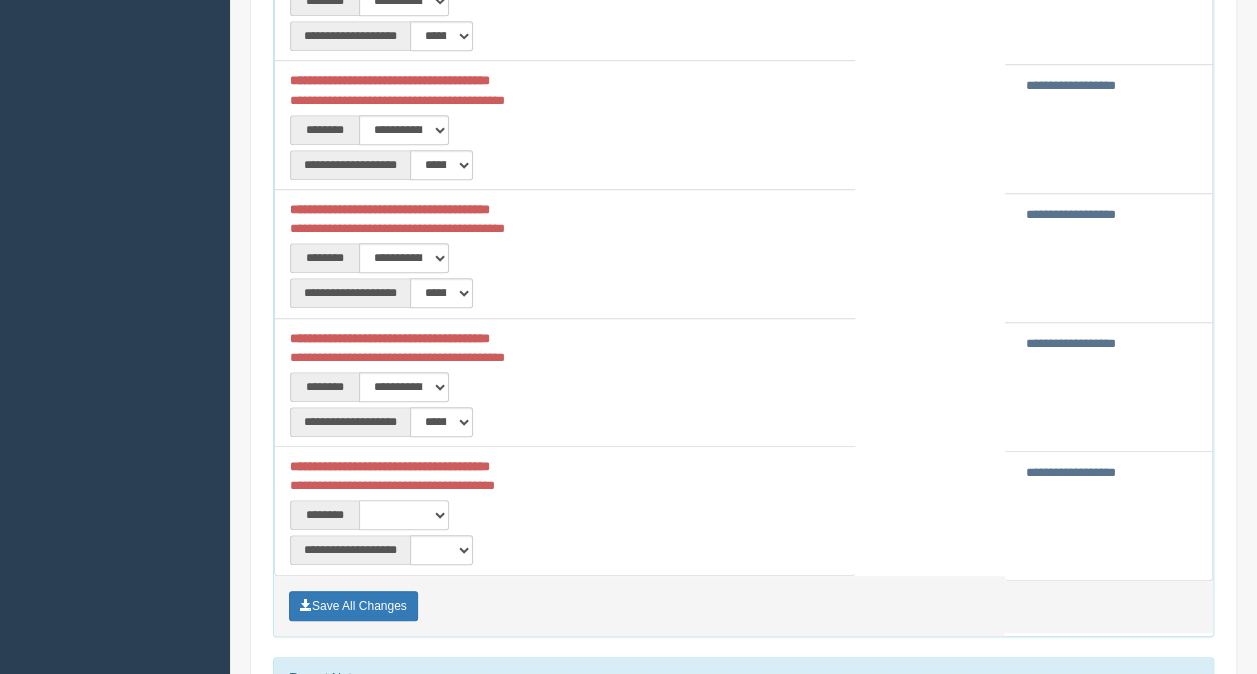 click on "**********" at bounding box center [404, 515] 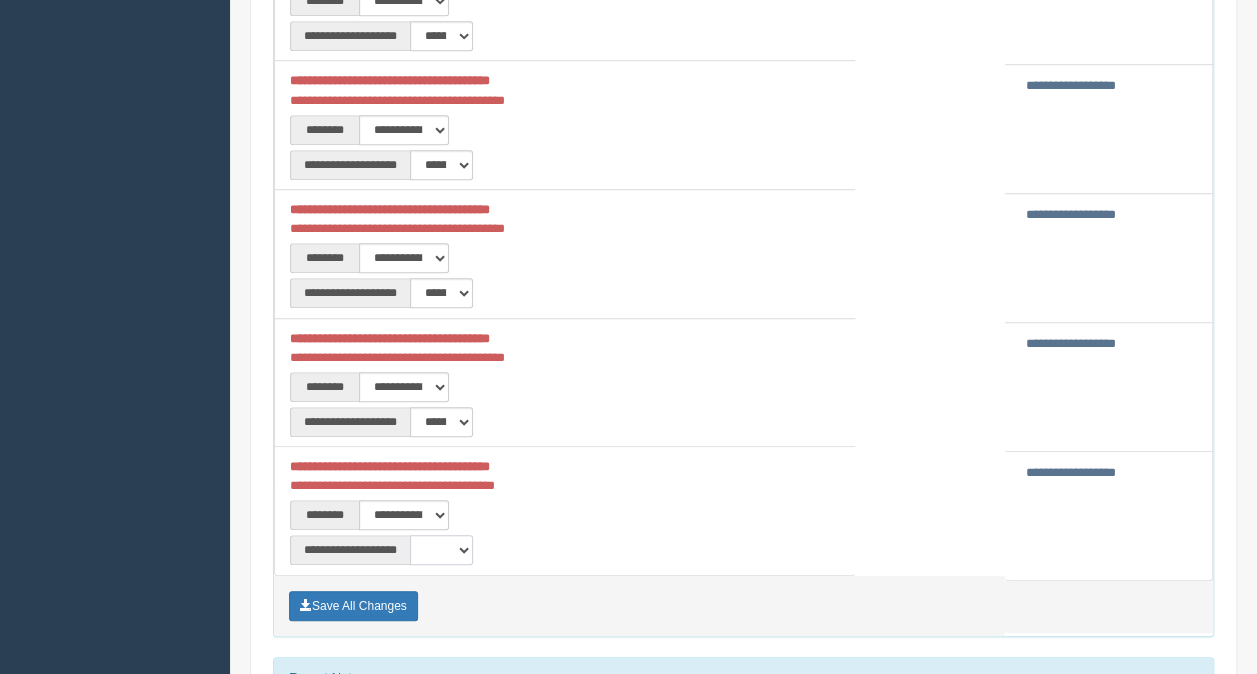 click on "**********" at bounding box center [441, 550] 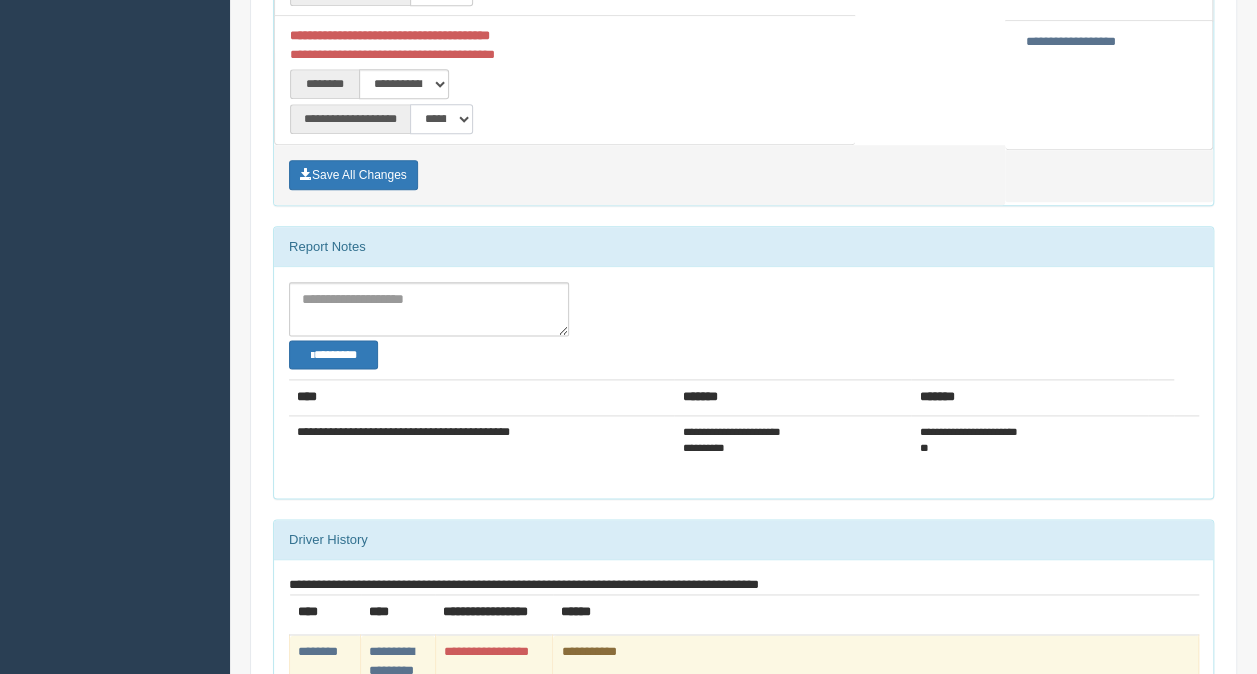 scroll, scrollTop: 1100, scrollLeft: 0, axis: vertical 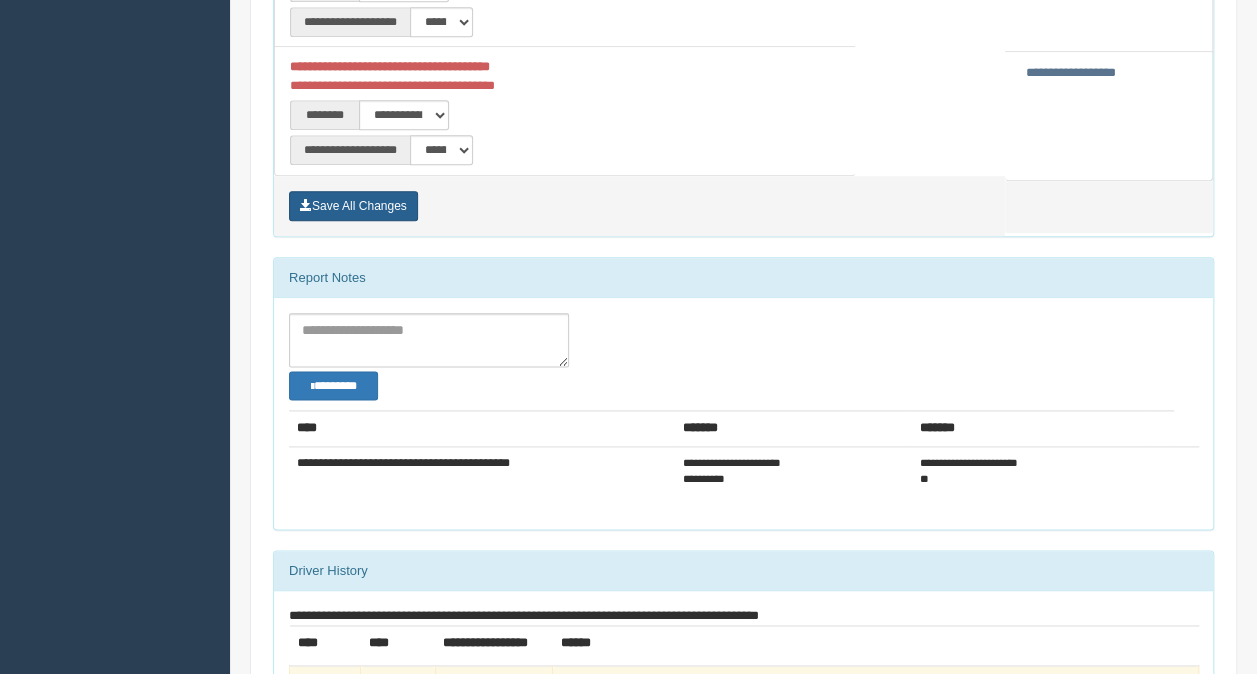 click on "Save All Changes" at bounding box center [353, 206] 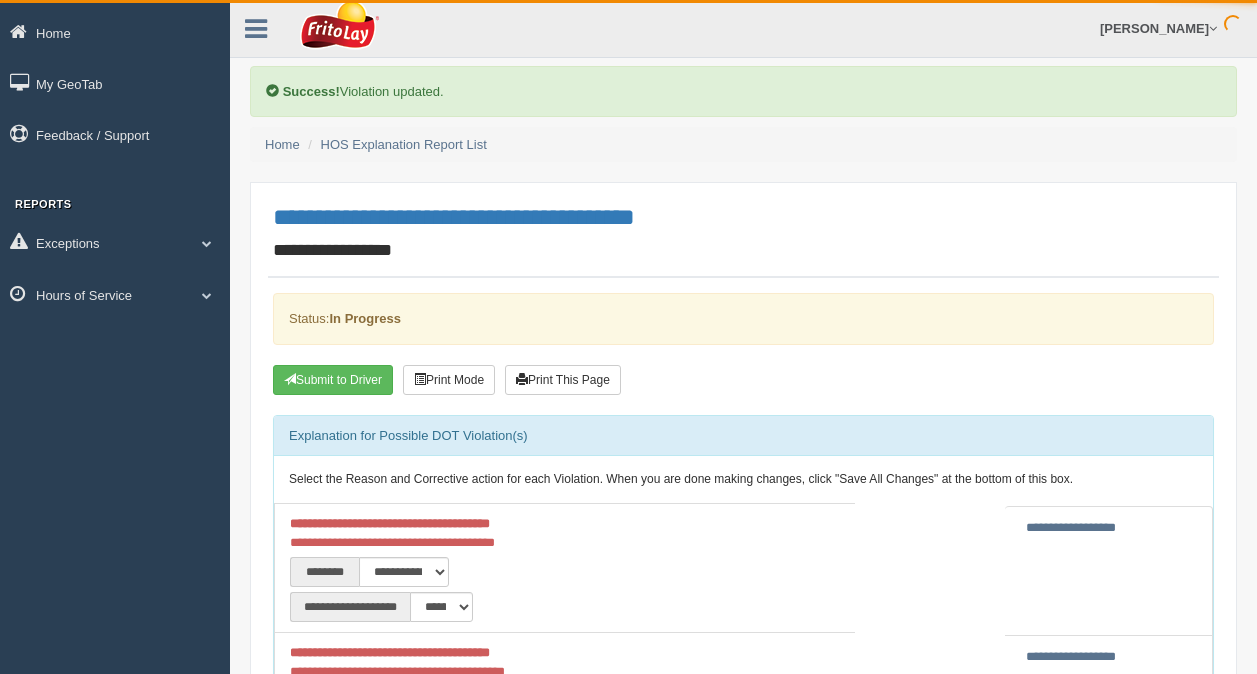 scroll, scrollTop: 0, scrollLeft: 0, axis: both 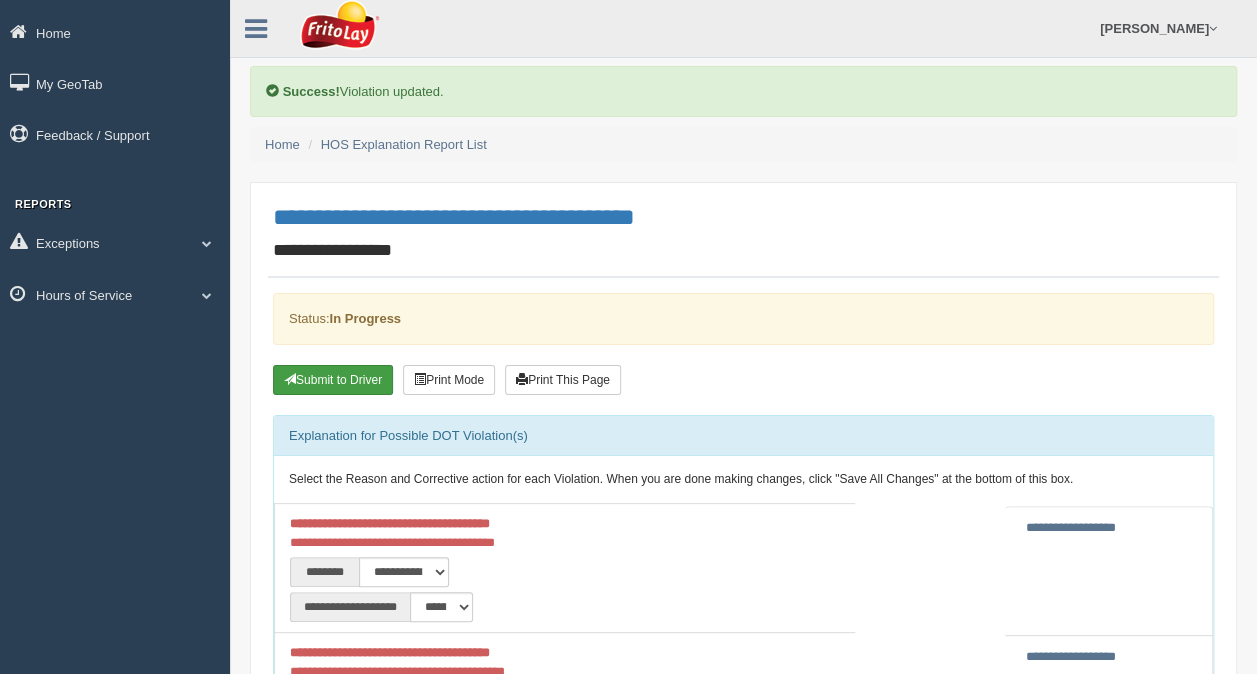 click on "Submit to Driver" at bounding box center (333, 380) 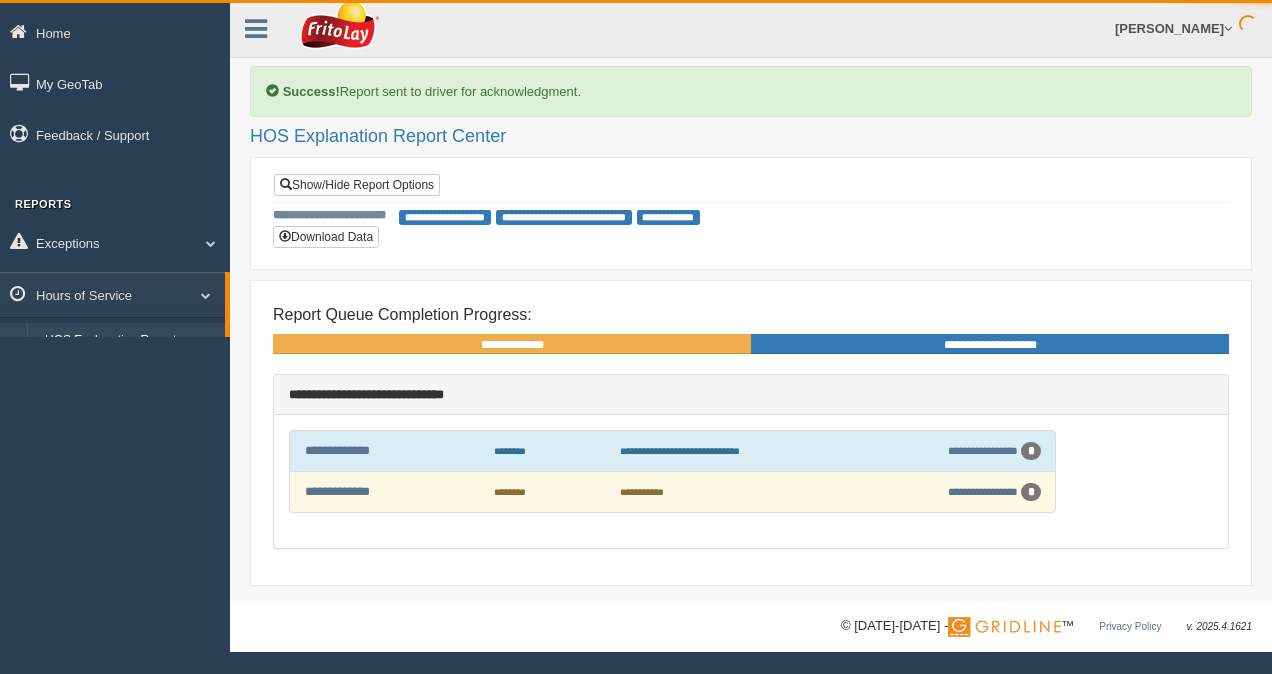 scroll, scrollTop: 0, scrollLeft: 0, axis: both 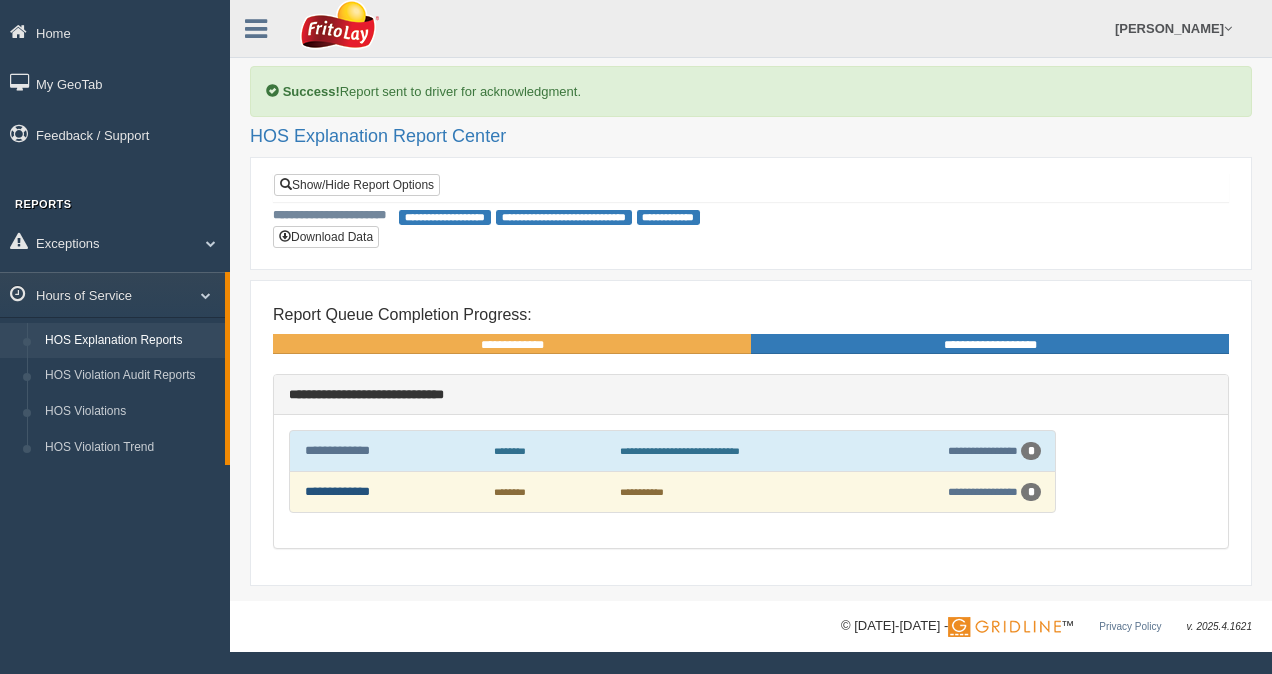 click on "**********" at bounding box center [337, 491] 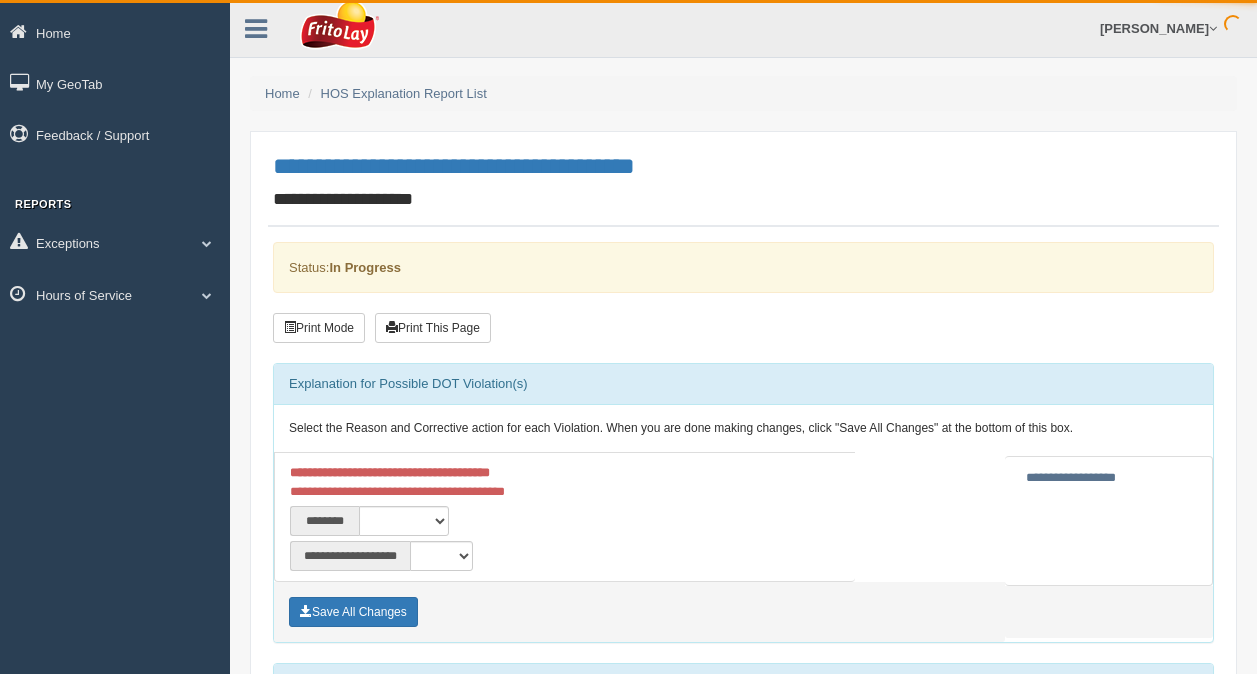 scroll, scrollTop: 0, scrollLeft: 0, axis: both 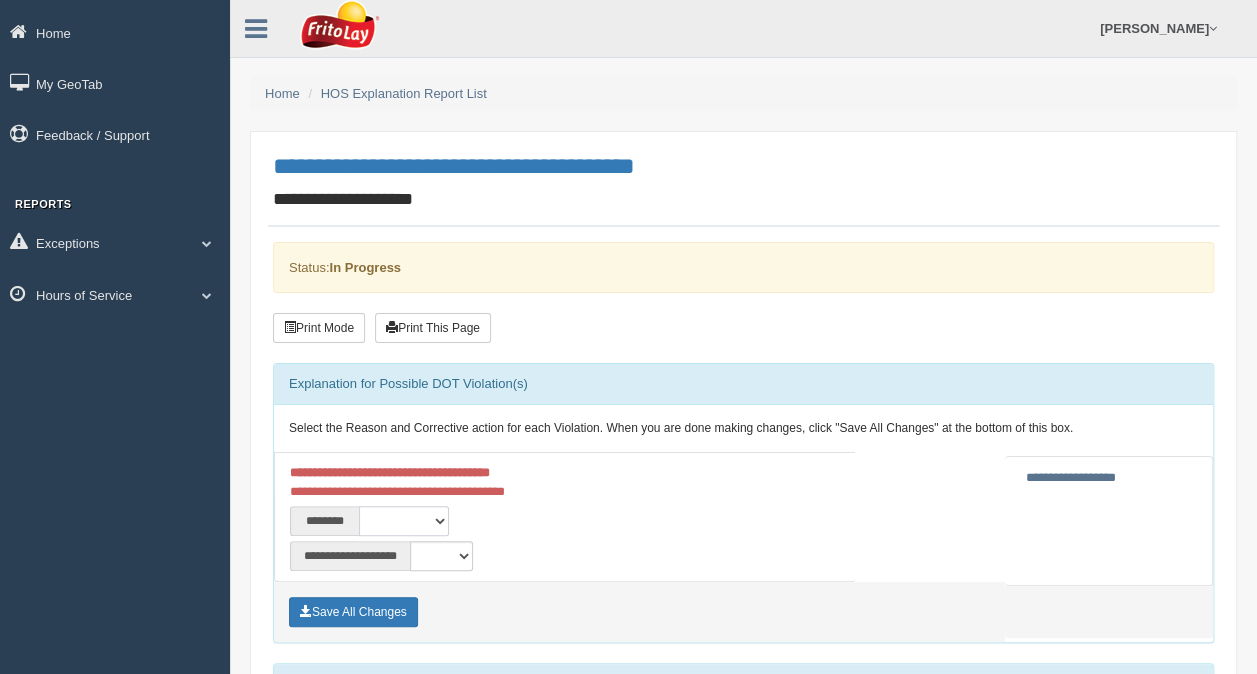 click on "**********" at bounding box center (404, 521) 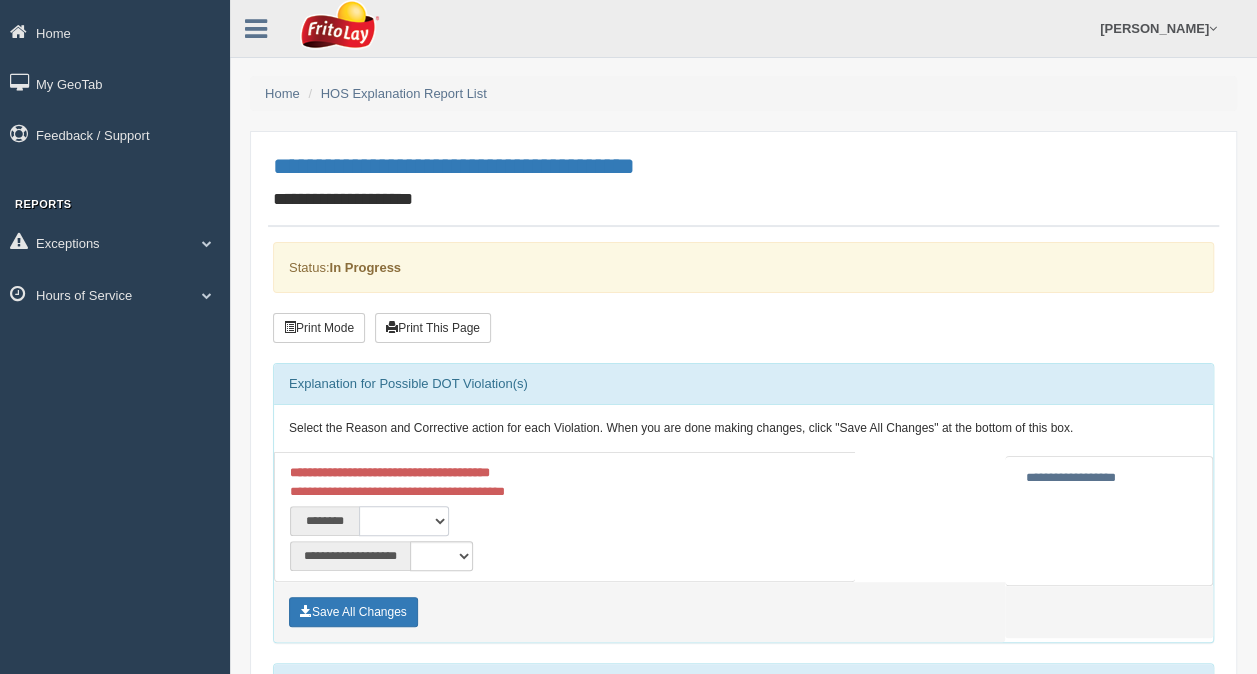 select on "****" 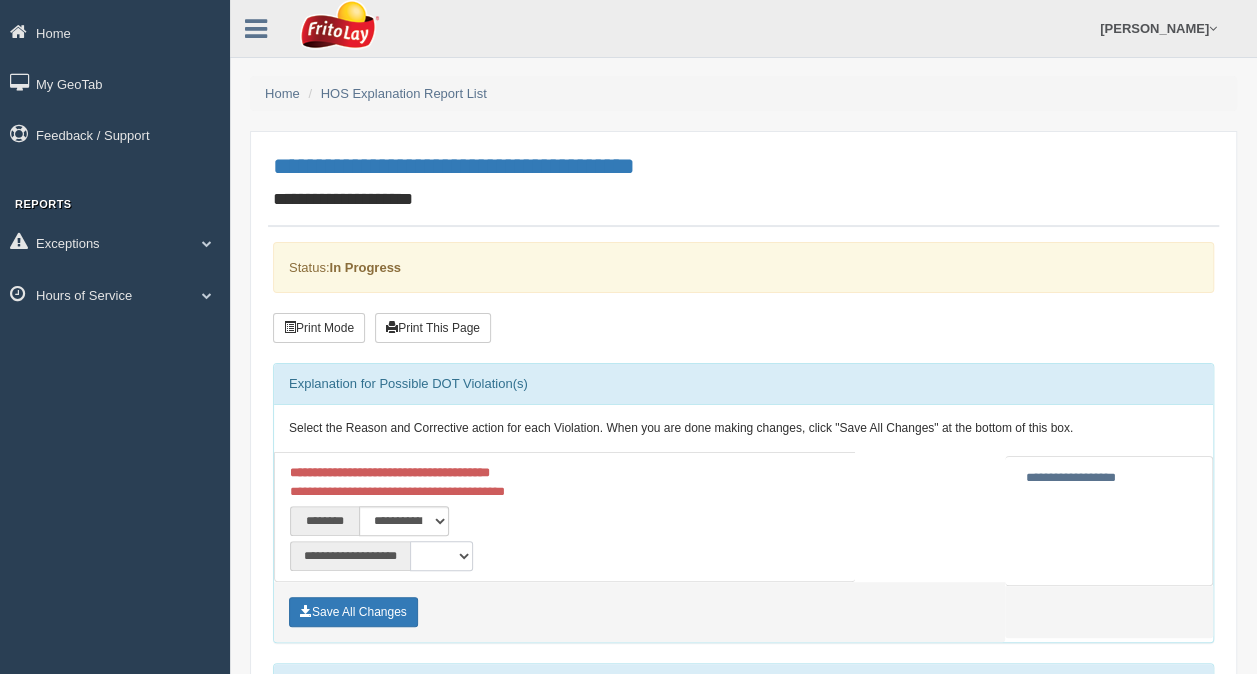 click on "**********" at bounding box center (441, 556) 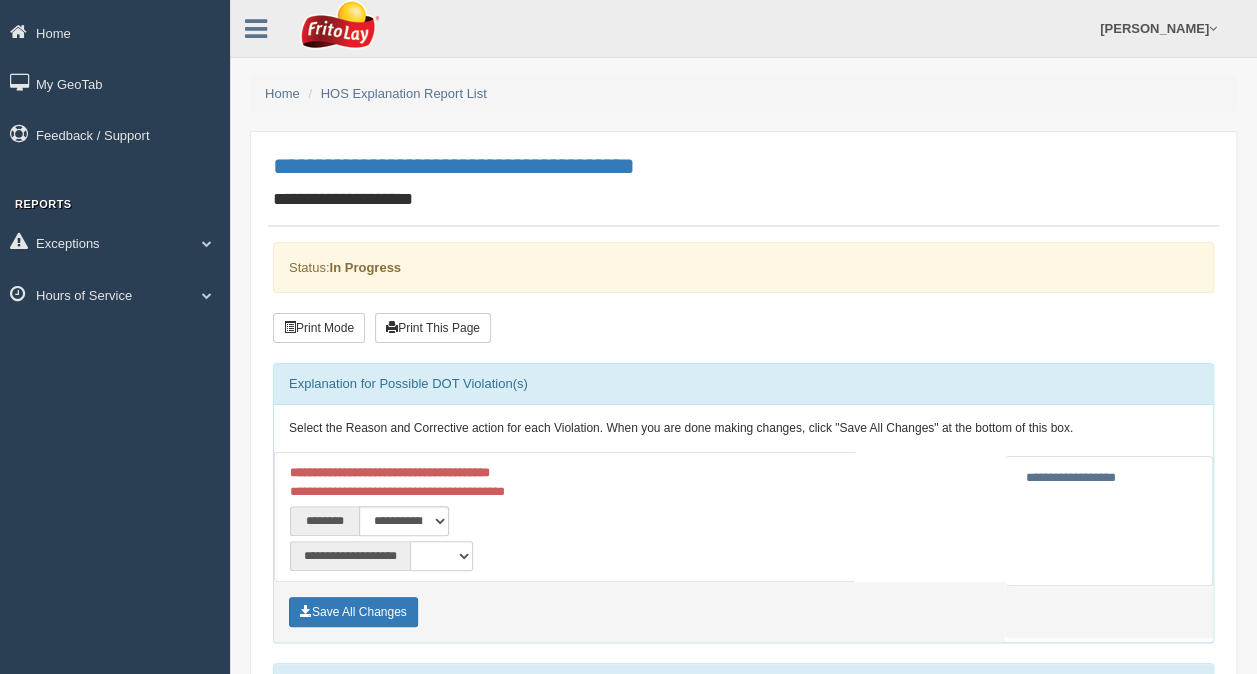 select on "**" 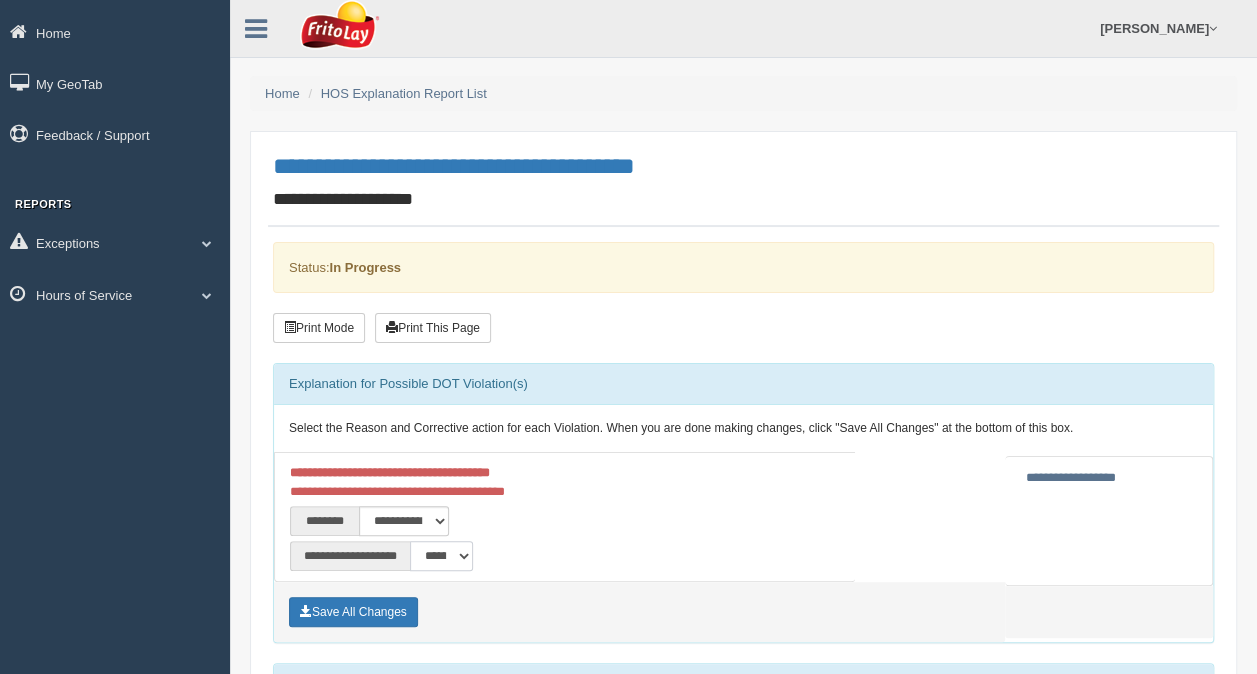 click on "**********" at bounding box center (441, 556) 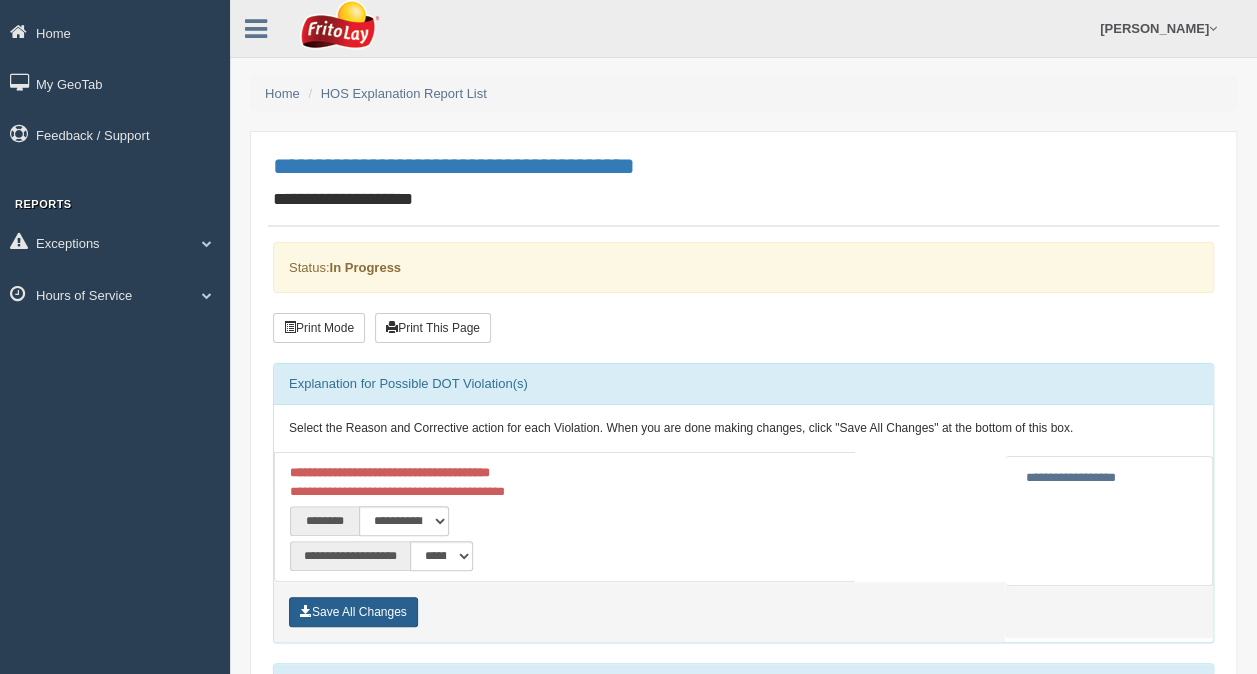 click on "Save All Changes" at bounding box center (353, 612) 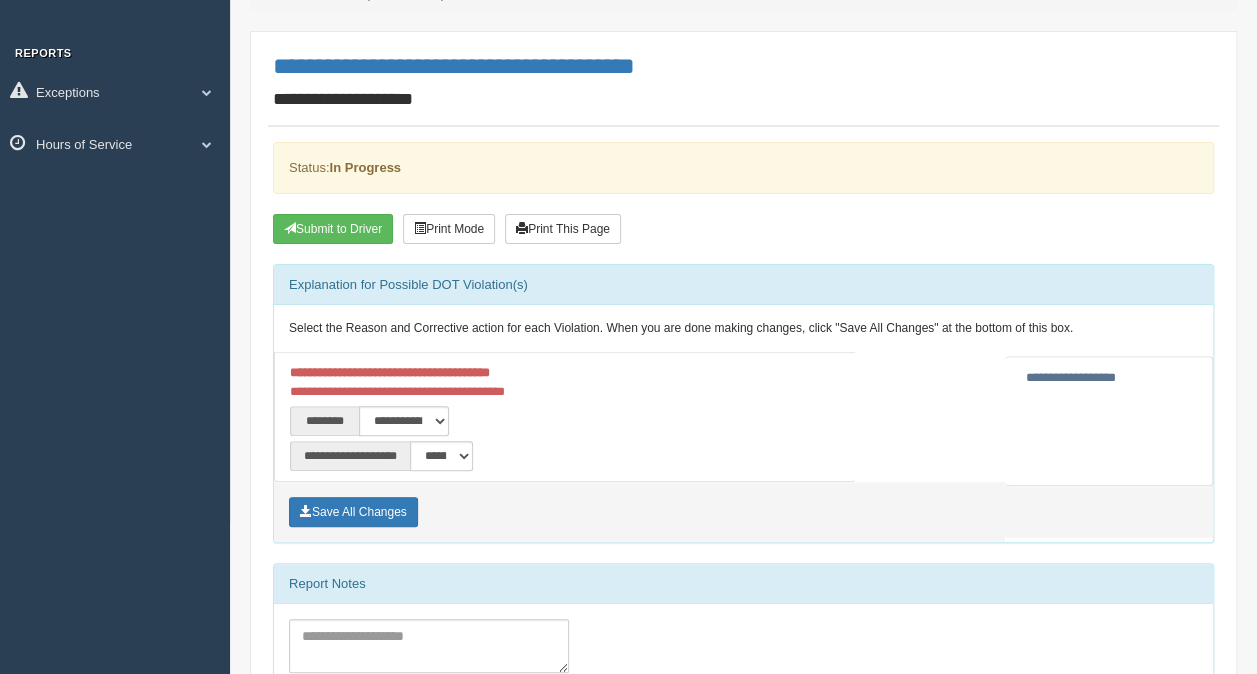 scroll, scrollTop: 200, scrollLeft: 0, axis: vertical 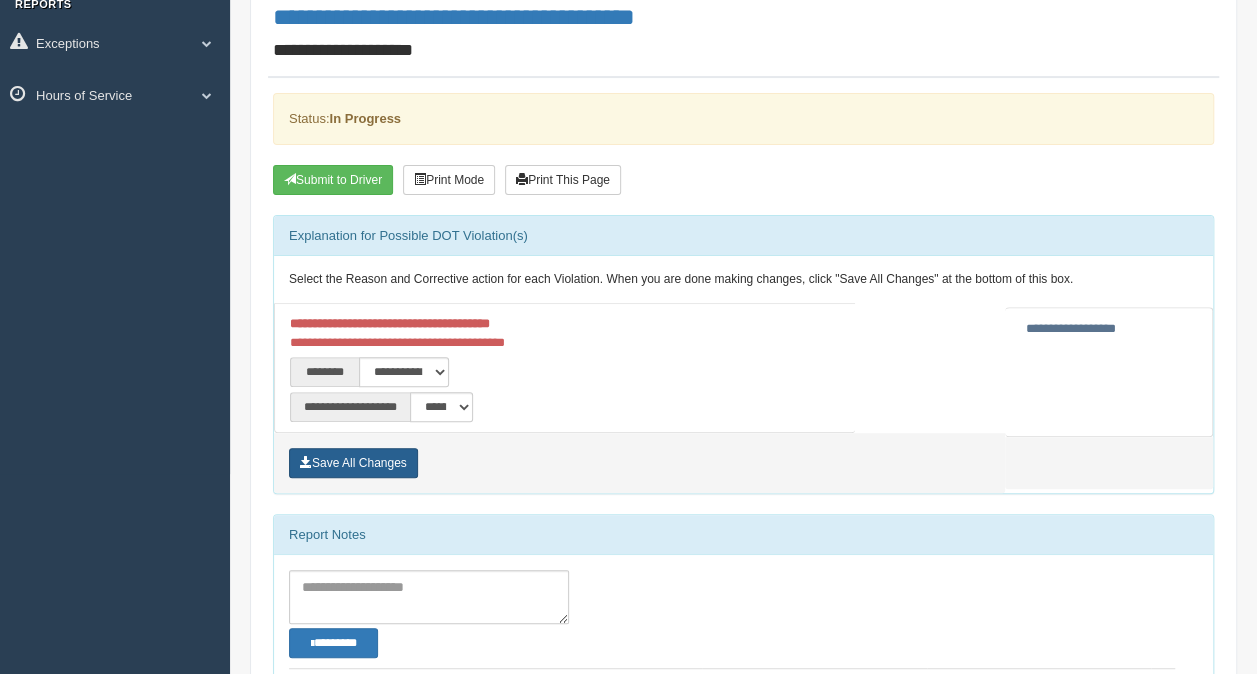 click on "Save All Changes" at bounding box center (353, 463) 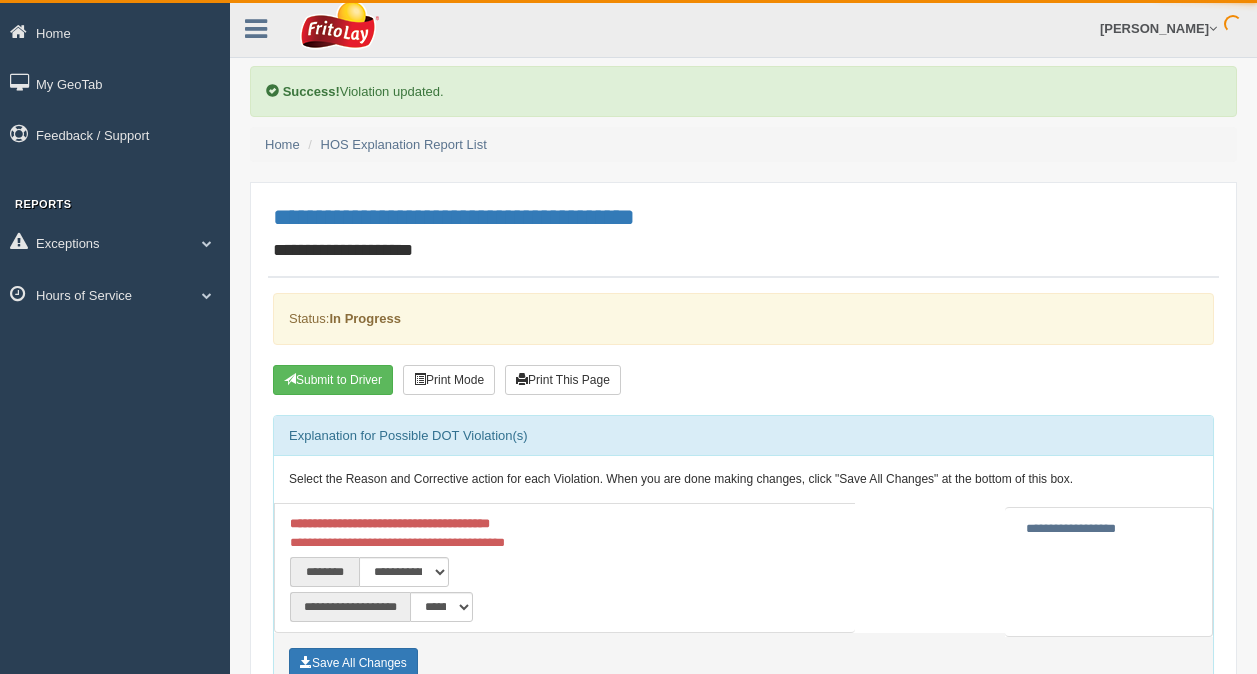 scroll, scrollTop: 0, scrollLeft: 0, axis: both 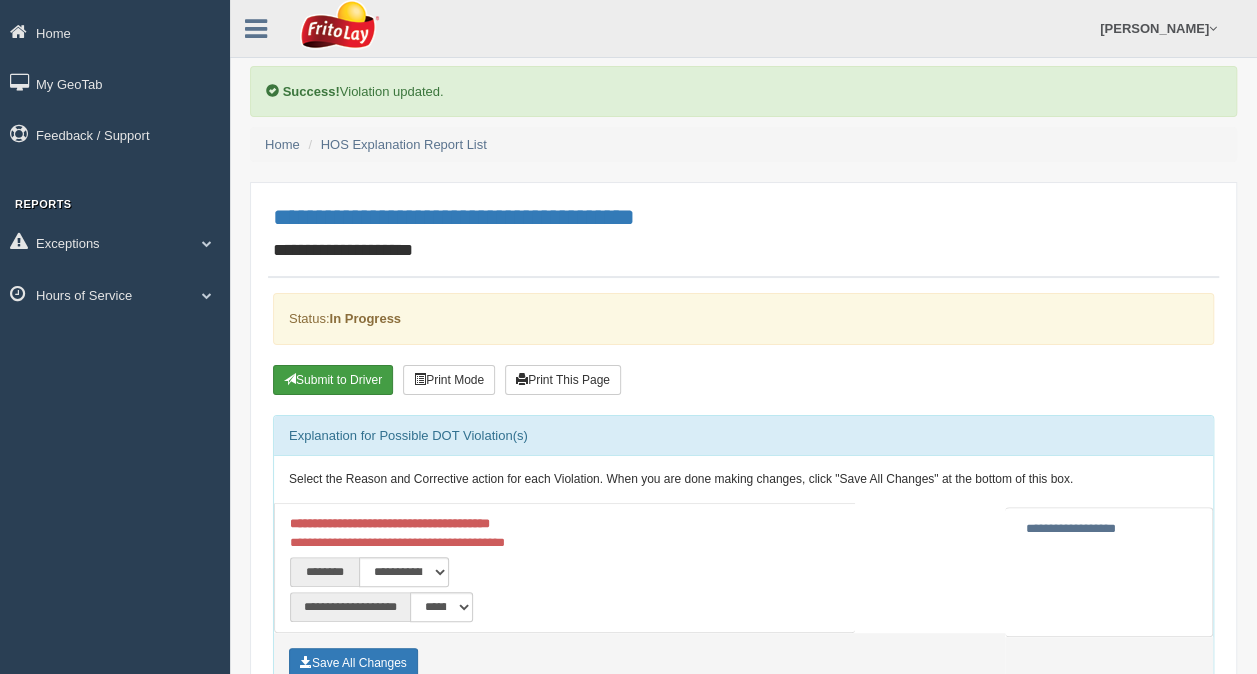 click on "Submit to Driver" at bounding box center (333, 380) 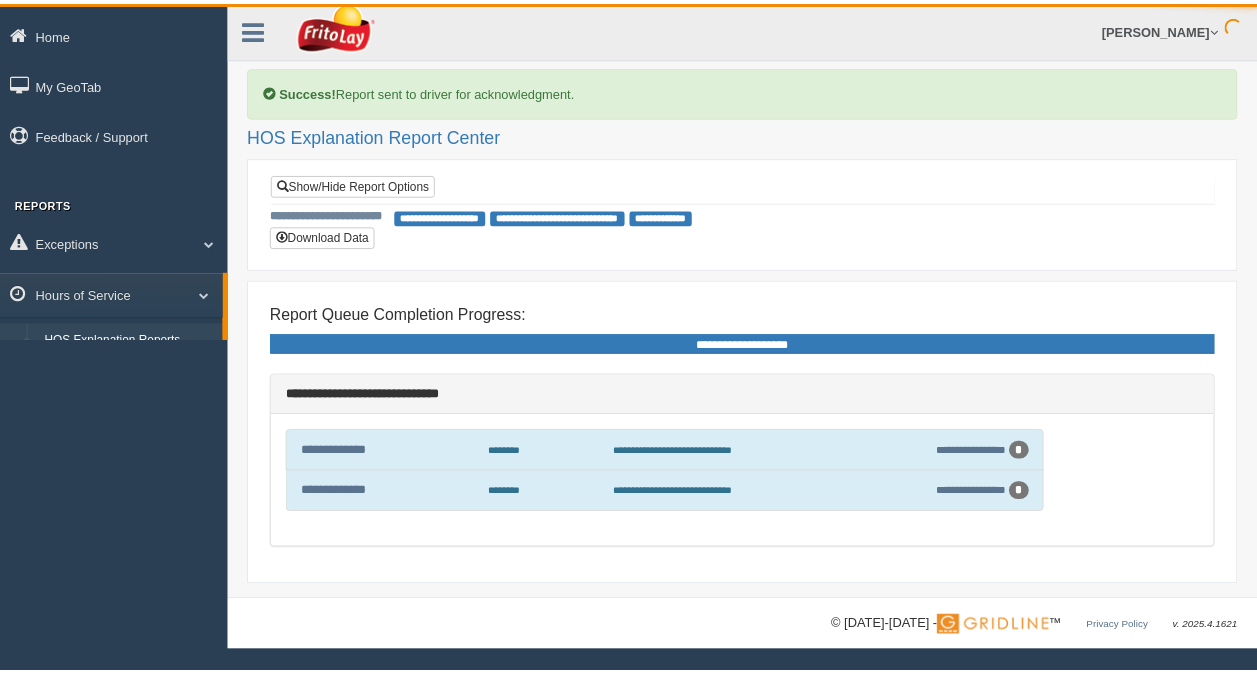 scroll, scrollTop: 0, scrollLeft: 0, axis: both 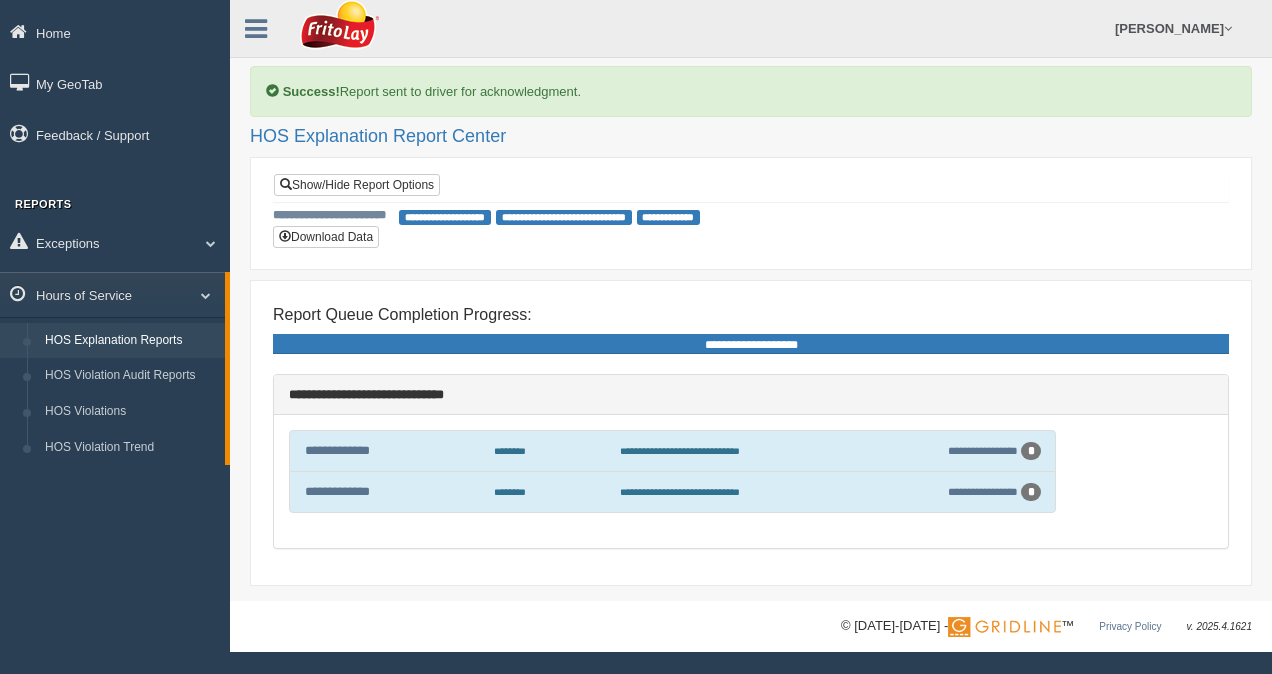 click on "HOS Explanation Report Center" at bounding box center (751, 137) 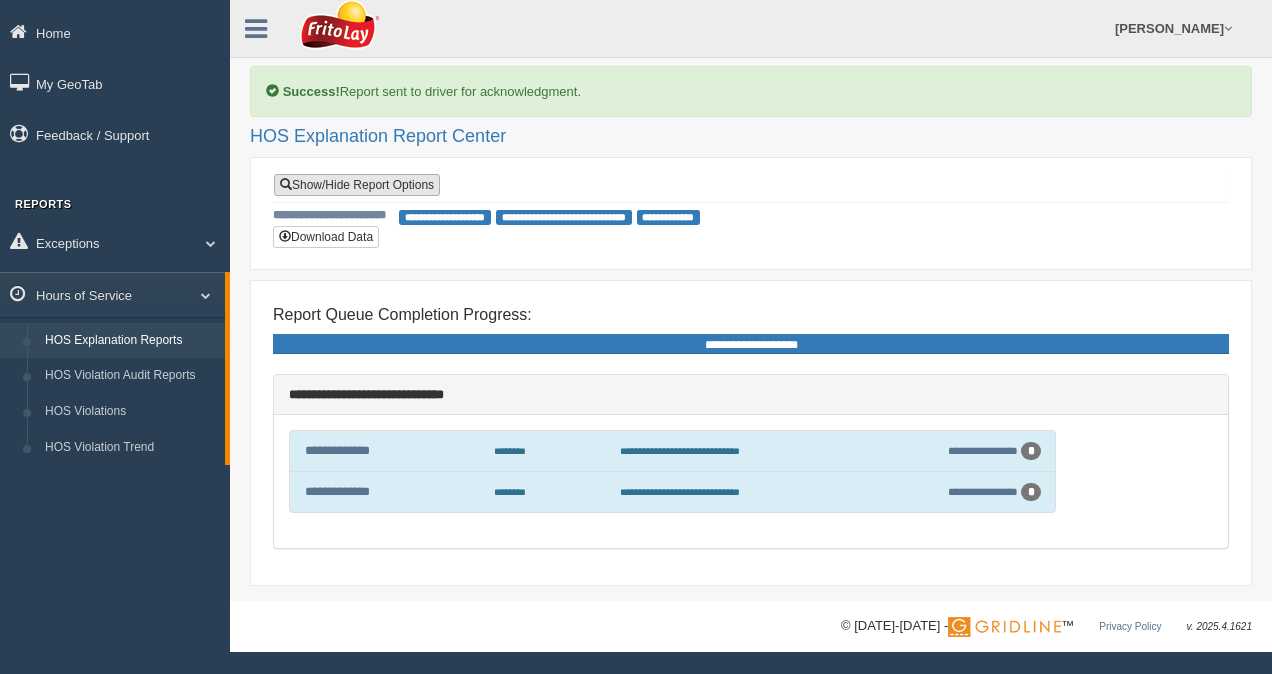 click on "Show/Hide Report Options" at bounding box center (357, 185) 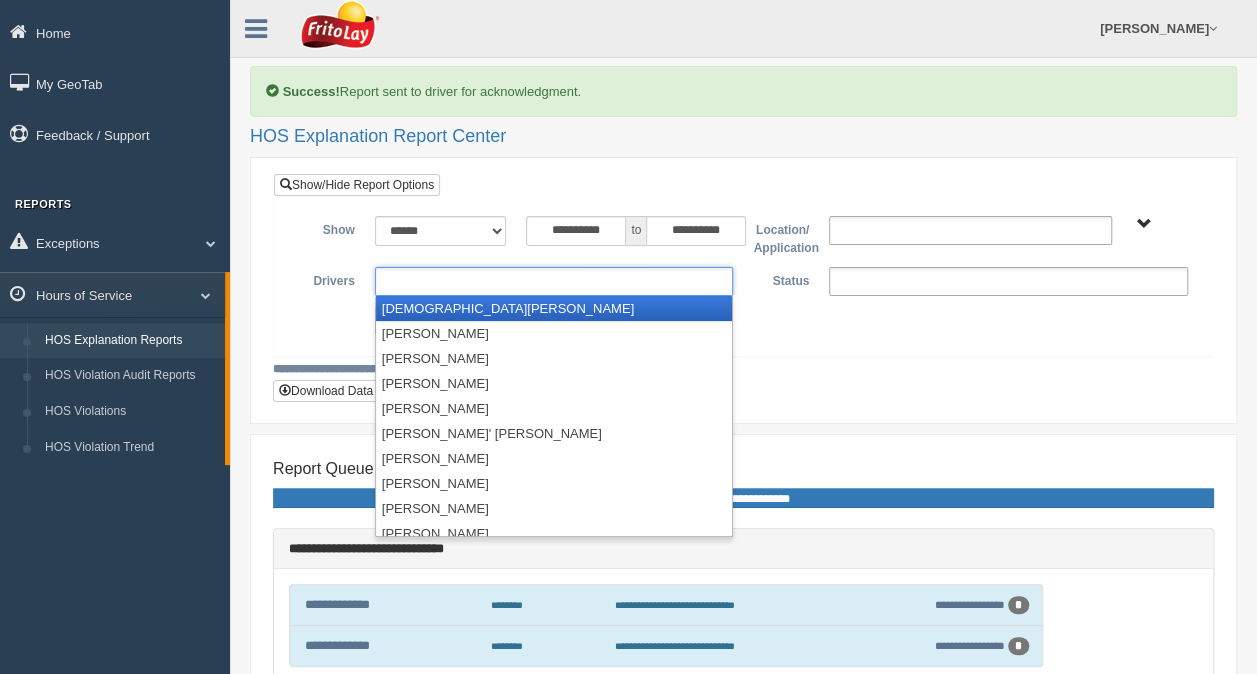 click at bounding box center [554, 281] 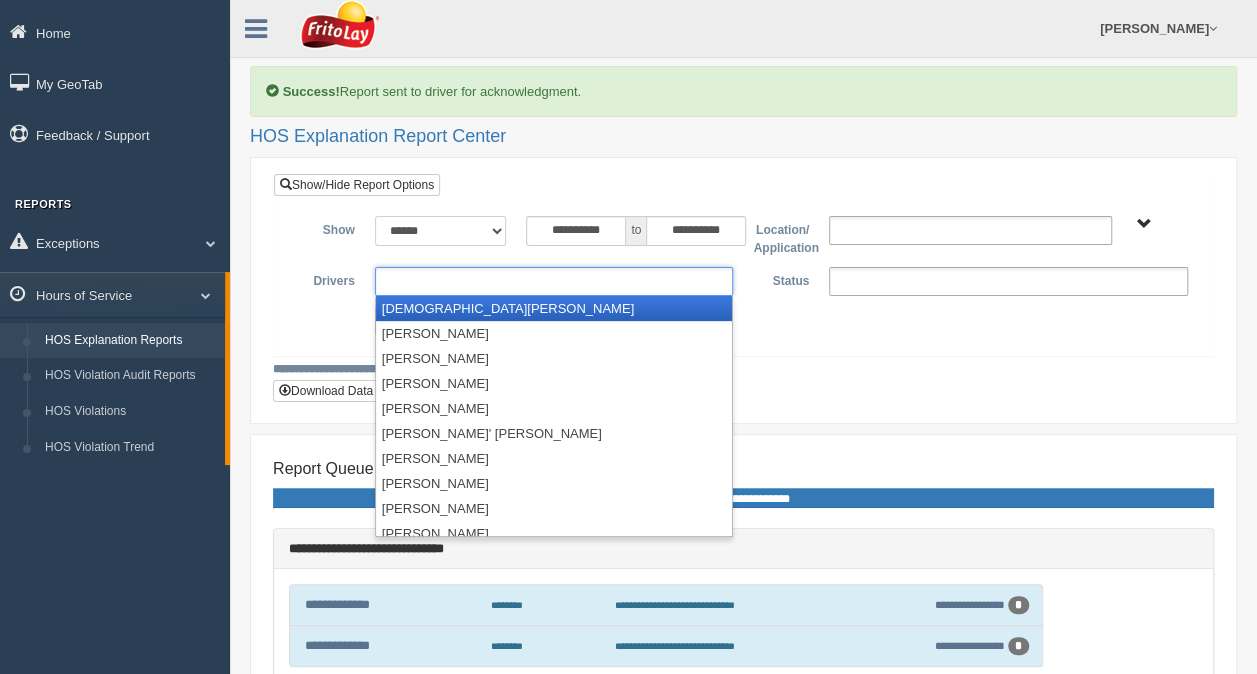 click on "**********" at bounding box center [441, 231] 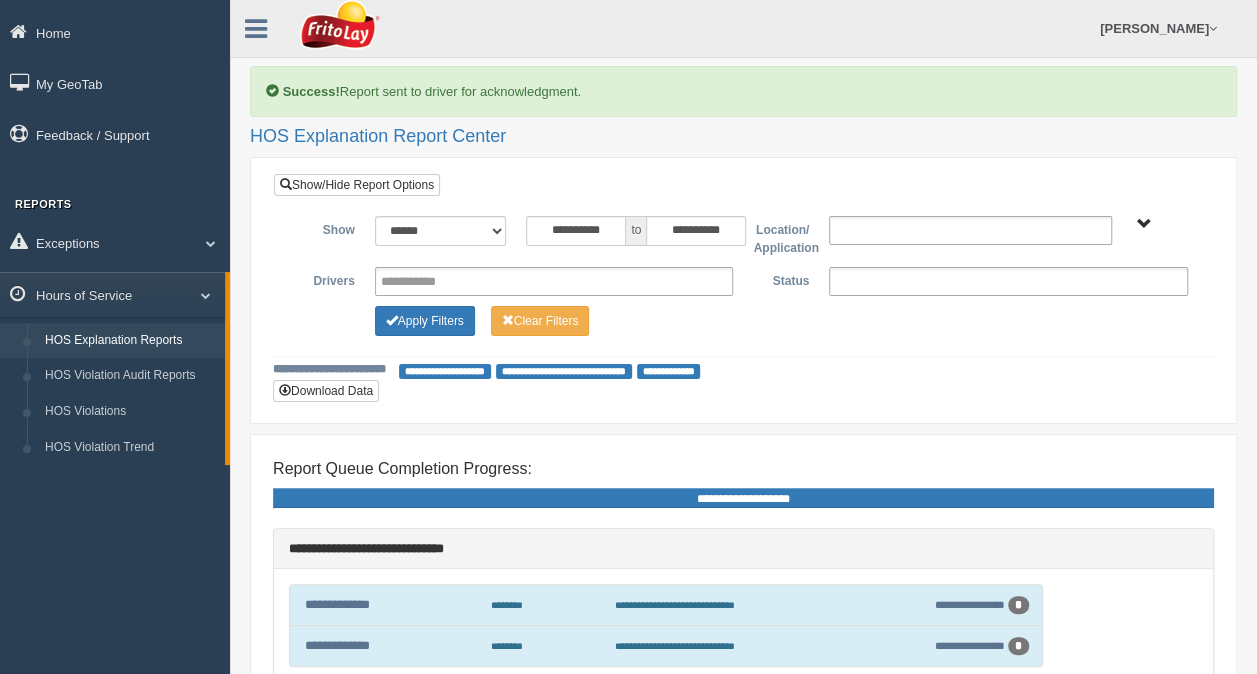 click on "**********" at bounding box center [743, 264] 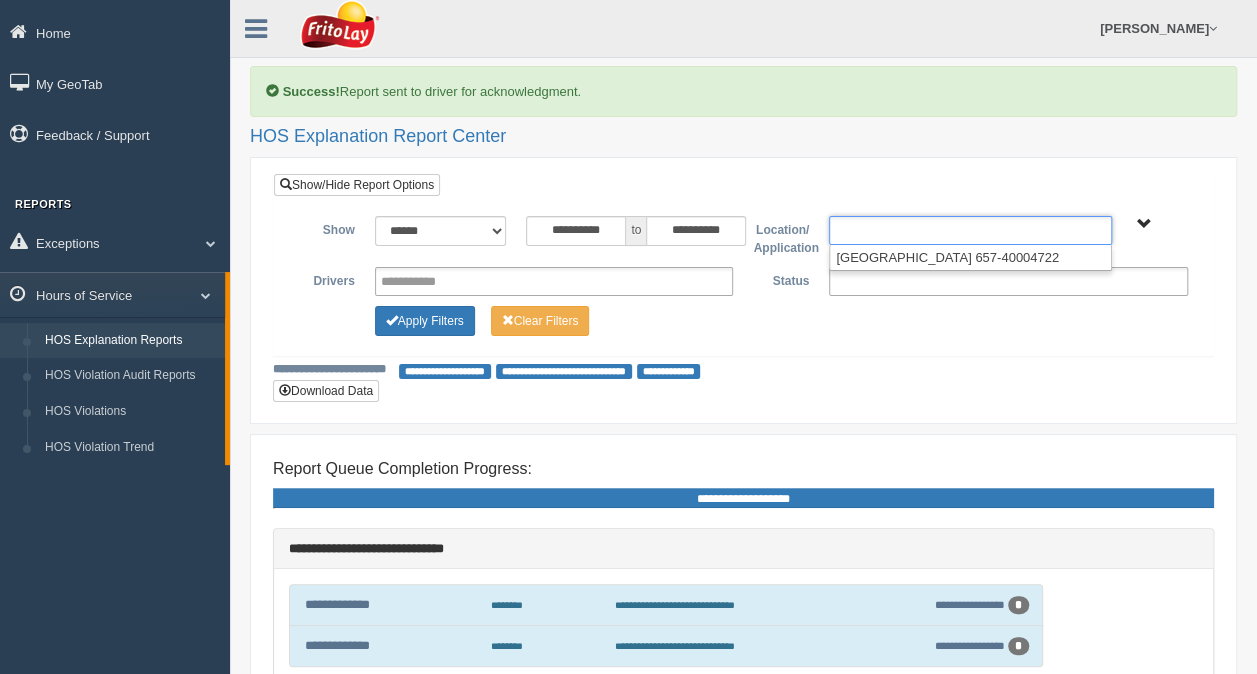click at bounding box center [970, 230] 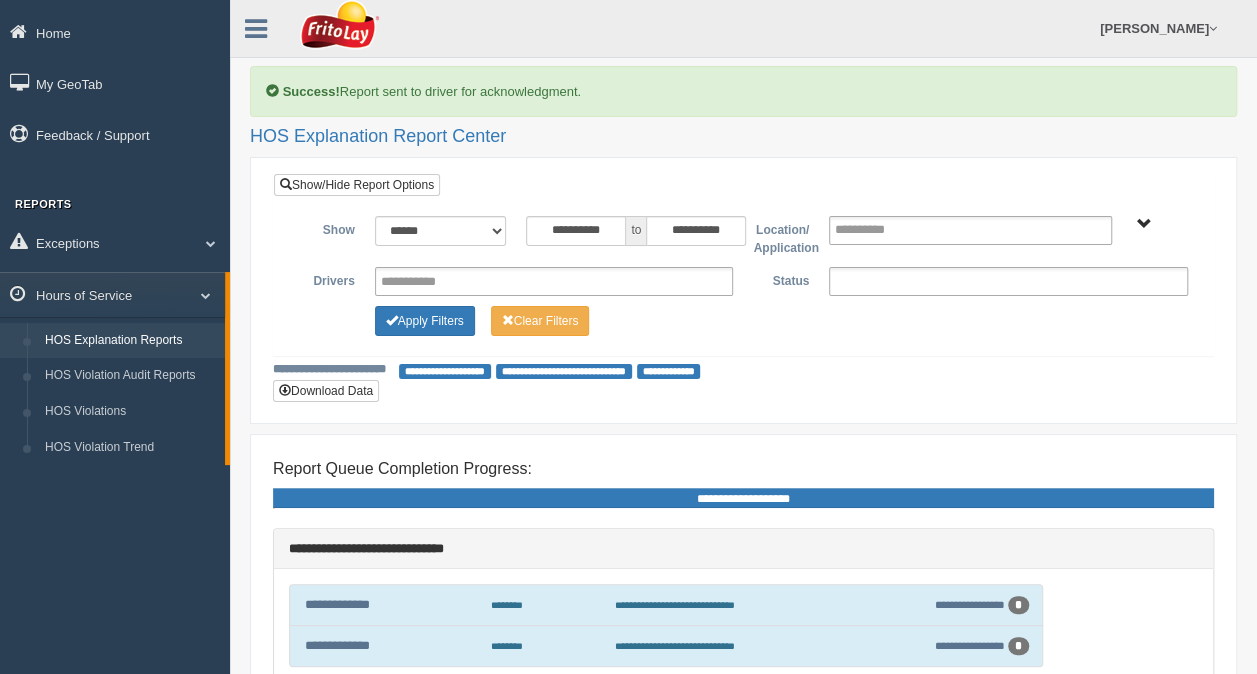 click on "**********" at bounding box center (743, 290) 